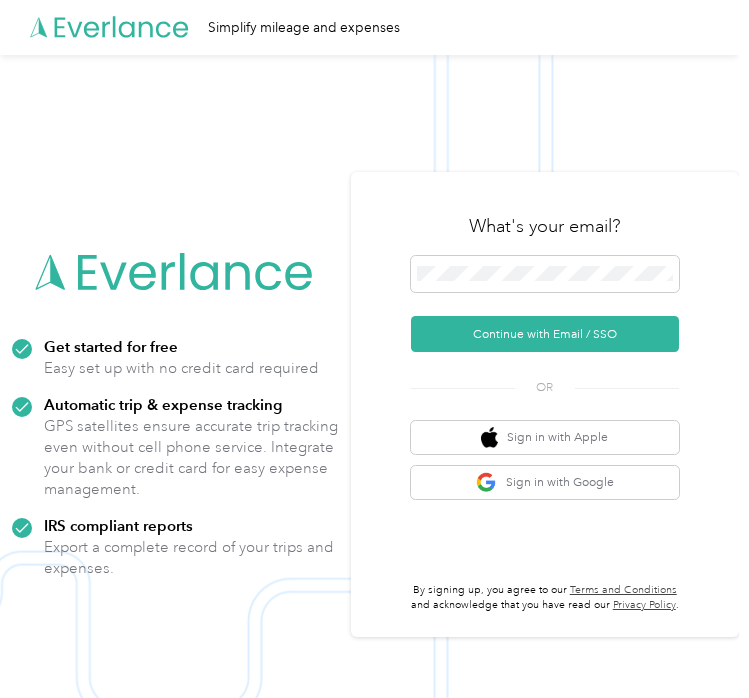 scroll, scrollTop: 0, scrollLeft: 0, axis: both 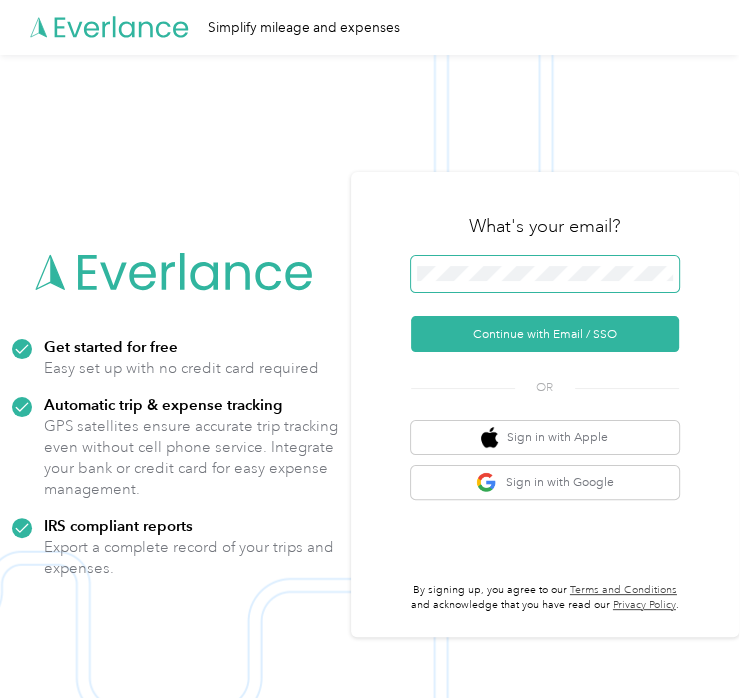 click at bounding box center [545, 274] 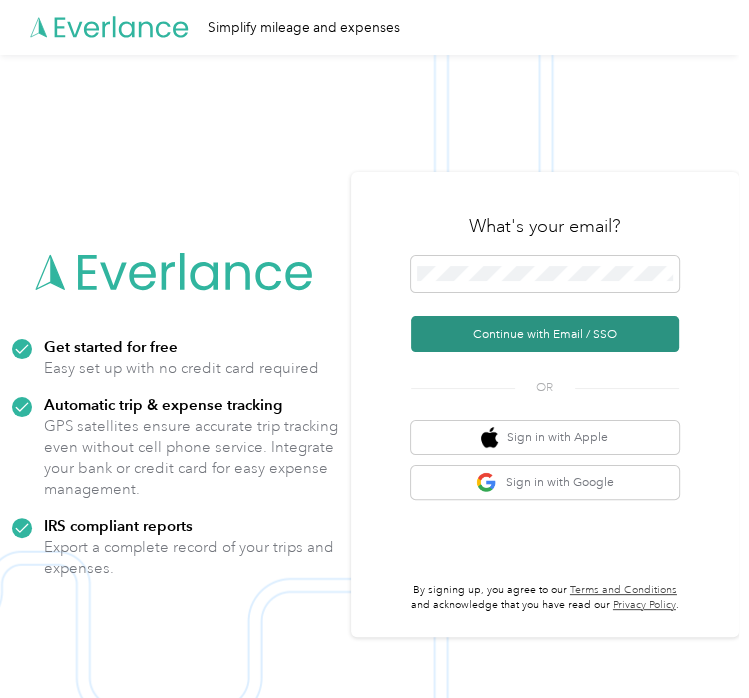 click on "Continue with Email / SSO" at bounding box center [545, 334] 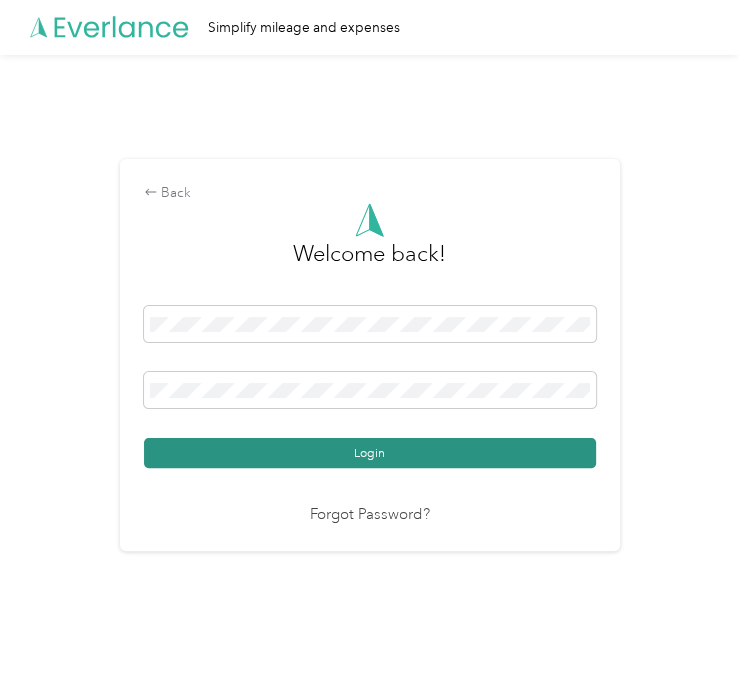 click on "Login" at bounding box center [370, 453] 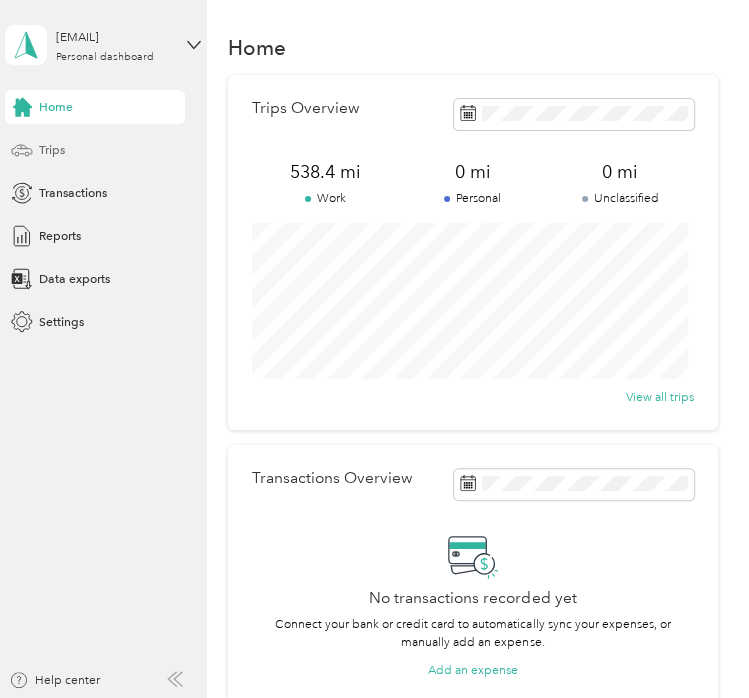 click on "Trips" at bounding box center (52, 150) 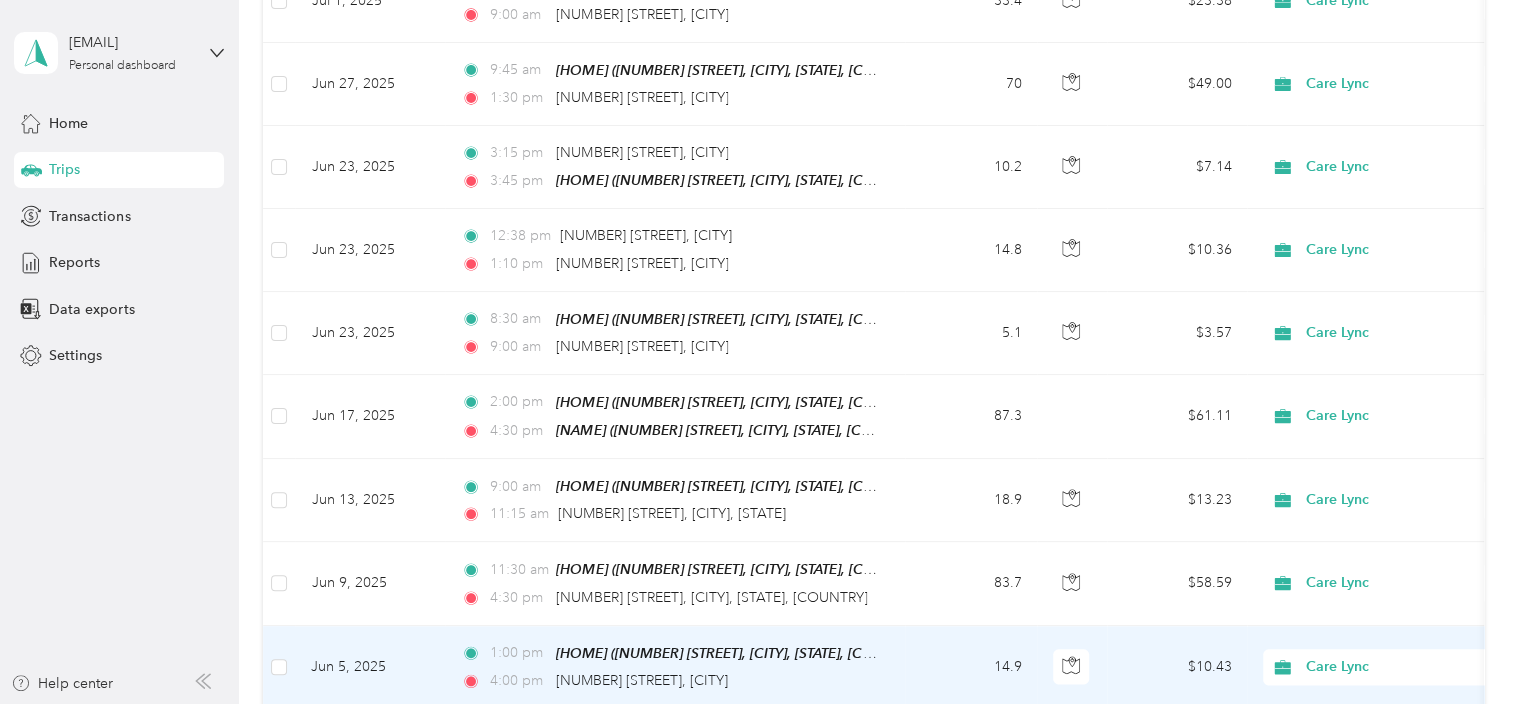 scroll, scrollTop: 1215, scrollLeft: 0, axis: vertical 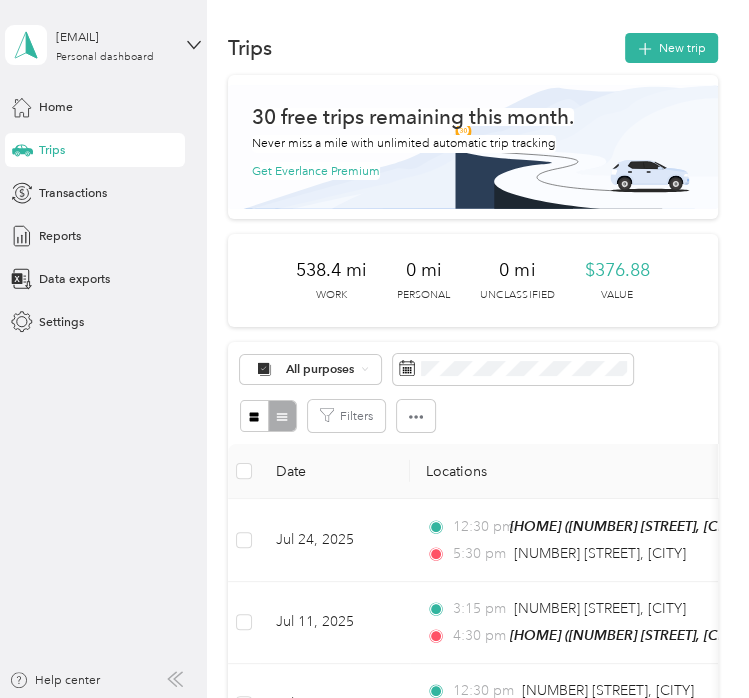 click on "Trips New trip 30 free trips remaining this month. Never miss a mile with unlimited automatic trip tracking Get Everlance Premium [DISTANCE] mi Work 0 mi Personal 0 mi Unclassified [CURRENCY] Value All purposes Filters Date Locations Mileage (mi) Purpose Track Method Report                     [DATE] [TIME] [HOME] ([NUMBER] [STREET], [CITY], [STATE], [COUNTRY] , [CITY], [STATE]) [TIME] [NUMBER] [STREET], [CITY] [DISTANCE] [CURRENCY] Care Lync Manual [MONTH] [DATE] [TIME] [NUMBER] [STREET], [CITY] [TIME] [HOME] ([NUMBER] [STREET], [CITY], [STATE], [COUNTRY] , [CITY], [STATE]) [DISTANCE] [CURRENCY] Care Lync Manual [MONTH] [DATE] [TIME] [NUMBER] [STREET], [CITY] [TIME] [NUMBER] [STREET], [CITY] [DISTANCE] [CURRENCY] Care Lync Manual [MONTH] [DATE] [TIME] [HOME] ([NUMBER] [STREET], [CITY], [STATE], [COUNTRY] , [CITY], [STATE]) [TIME] [NUMBER] [STREET], [CITY] [DISTANCE] [CURRENCY] Care Lync Manual [MONTH] [DATE] [TIME] [TIME] [NUMBER] [STREET], [CITY]" at bounding box center (473, 1140) 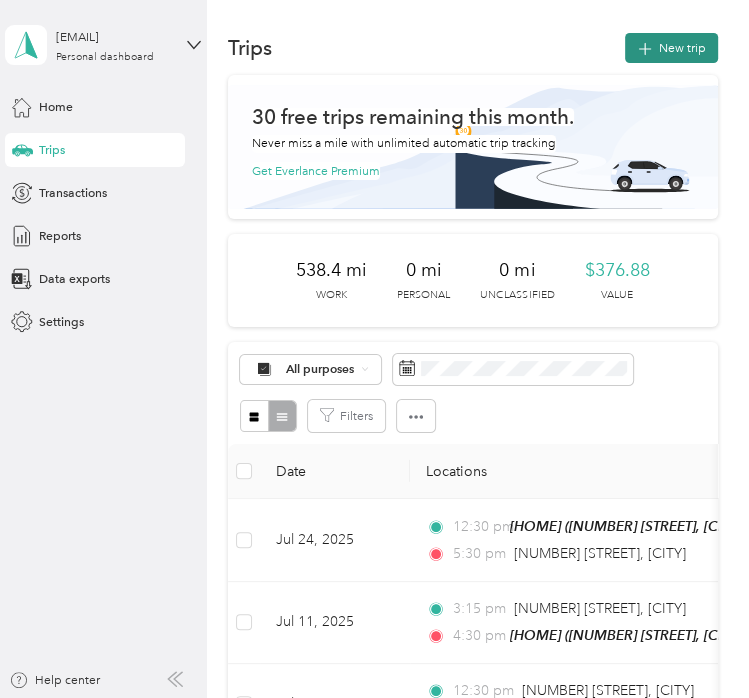click 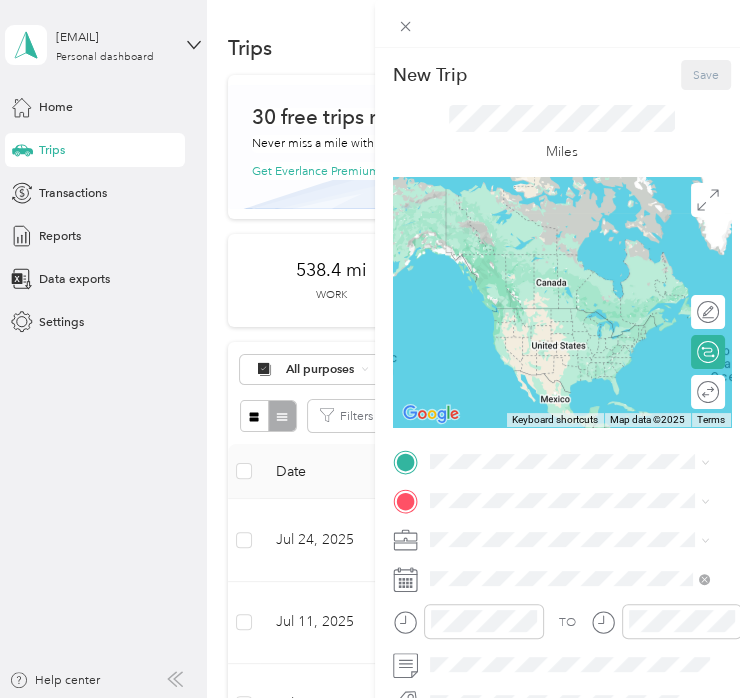 scroll, scrollTop: 247, scrollLeft: 0, axis: vertical 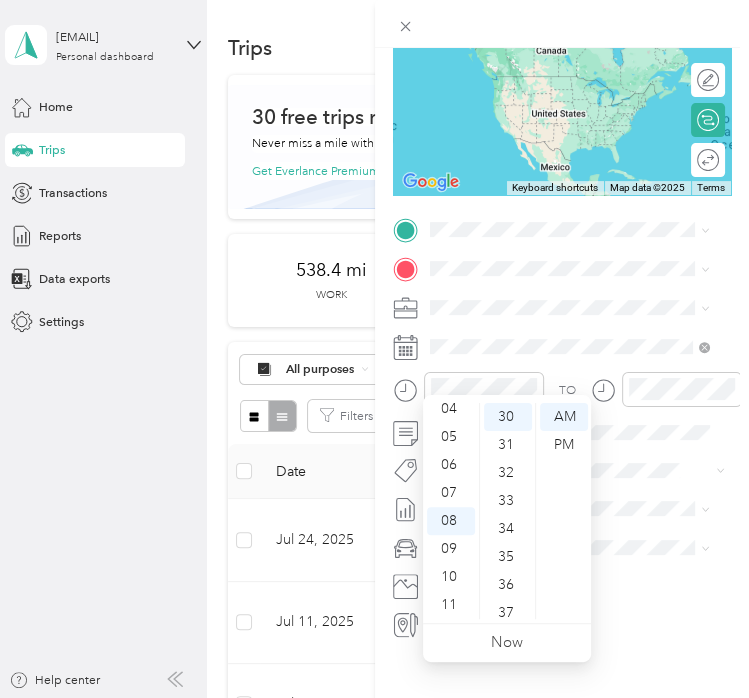 click 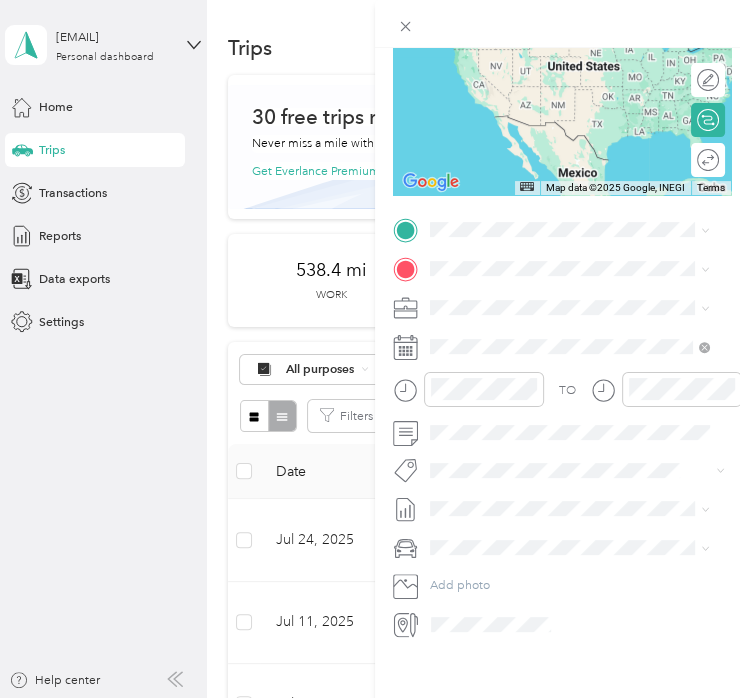 click 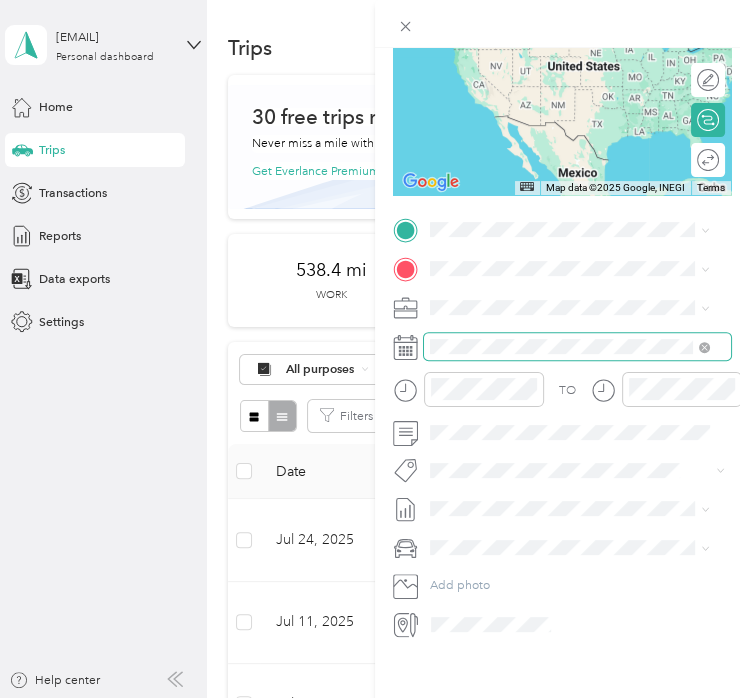 click at bounding box center [578, 346] 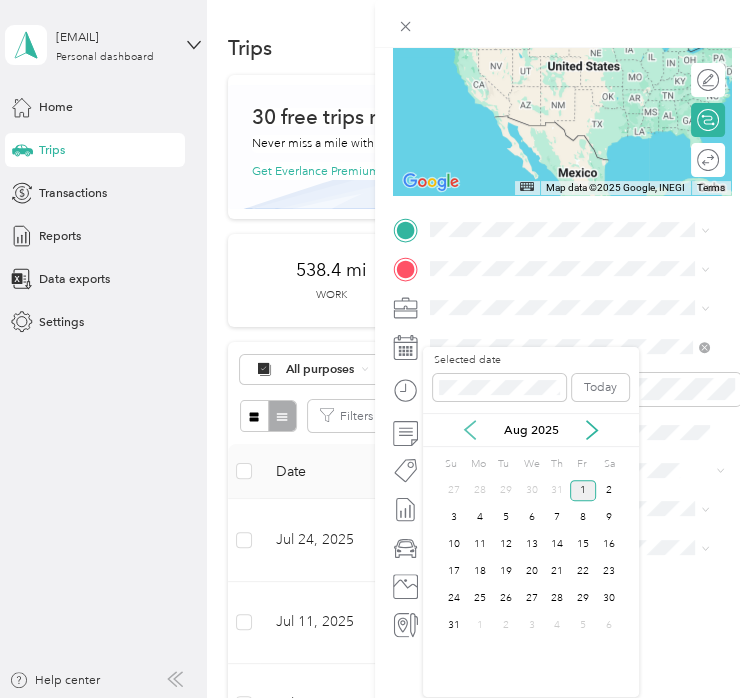 click 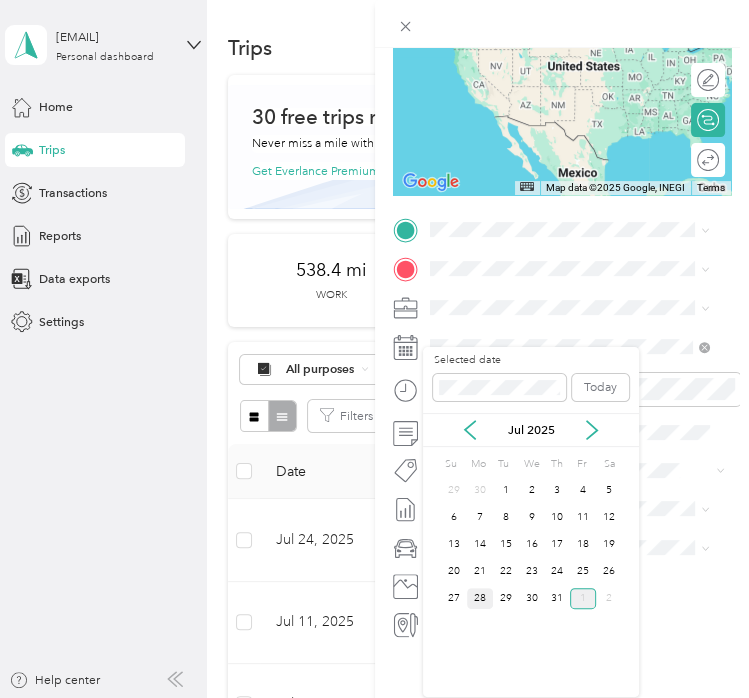 click on "28" at bounding box center (480, 598) 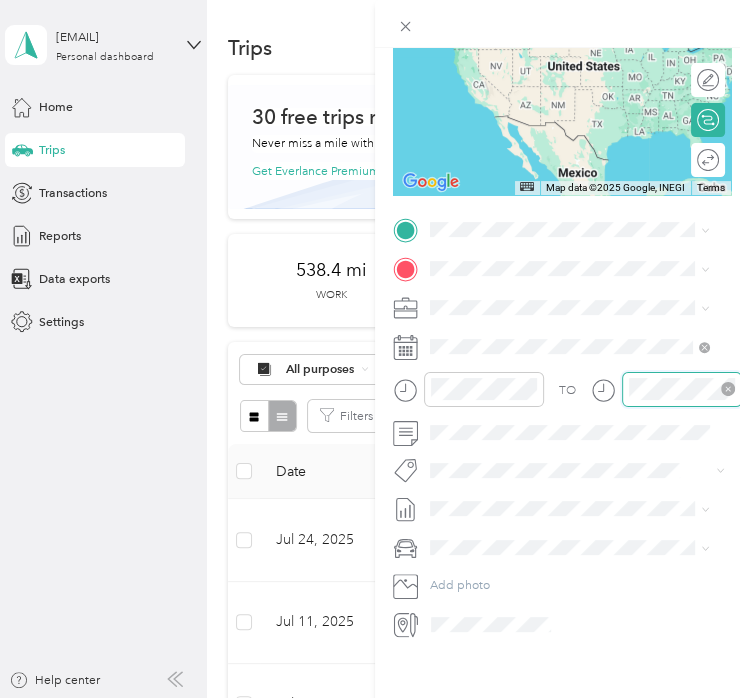 scroll, scrollTop: 120, scrollLeft: 0, axis: vertical 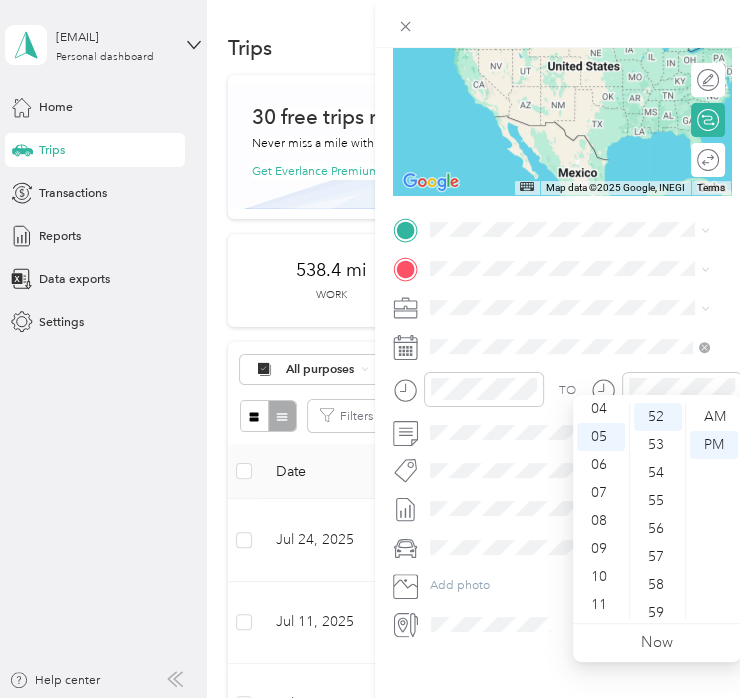 click on "New Trip Save This trip cannot be edited because it is either under review, approved, or paid. Contact your Team Manager to edit it. Miles To navigate the map with touch gestures double-tap and hold your finger on the map, then drag the map. ← Move left → Move right ↑ Move up ↓ Move down + Zoom in - Zoom out [HOME] Jump left by 75% End Jump right by 75% Page Up Jump up by 75% Page Down Jump down by 75% Map Data Map data ©2025 Google, INEGI Map data ©2025 Google, INEGI 1000 km  Click to toggle between metric and imperial units Terms Report a map error Edit route Calculate route Round trip TO Add photo" at bounding box center [374, 349] 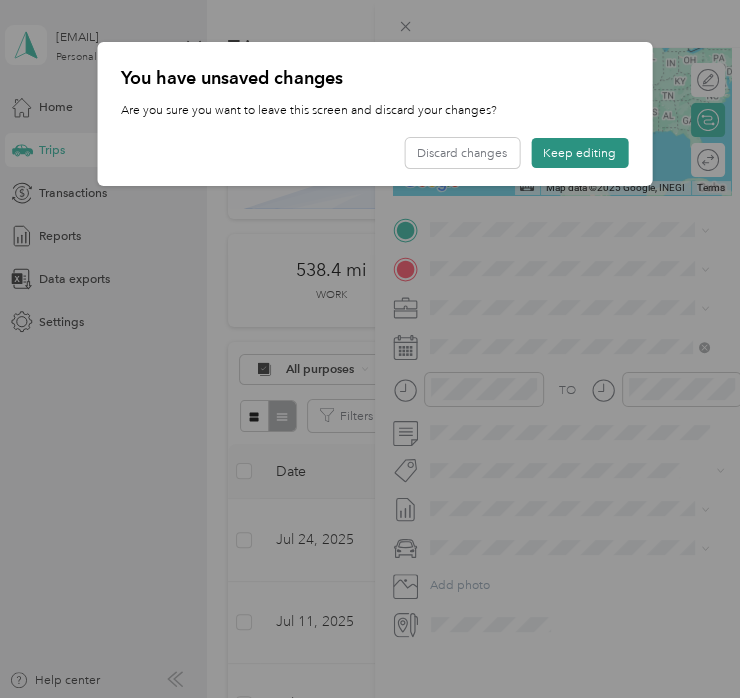 click on "Keep editing" at bounding box center [579, 153] 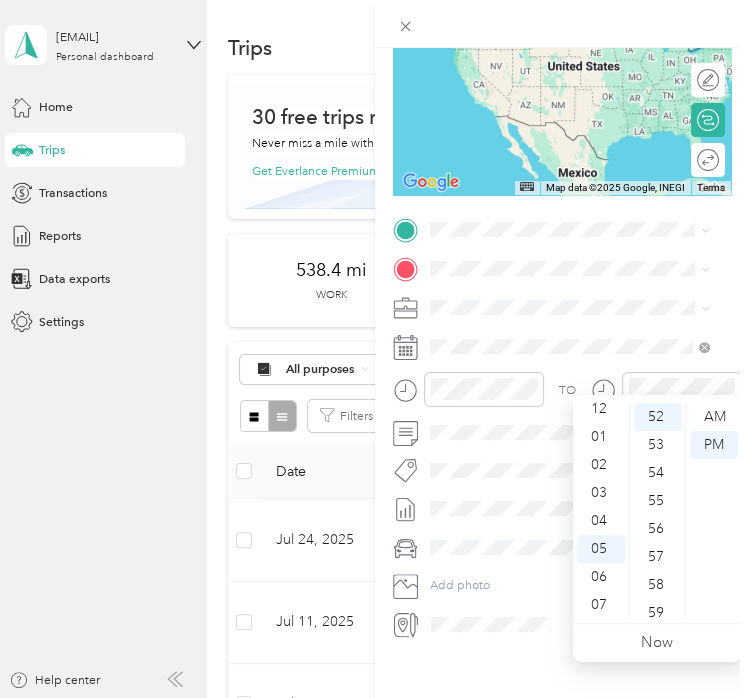 scroll, scrollTop: 0, scrollLeft: 0, axis: both 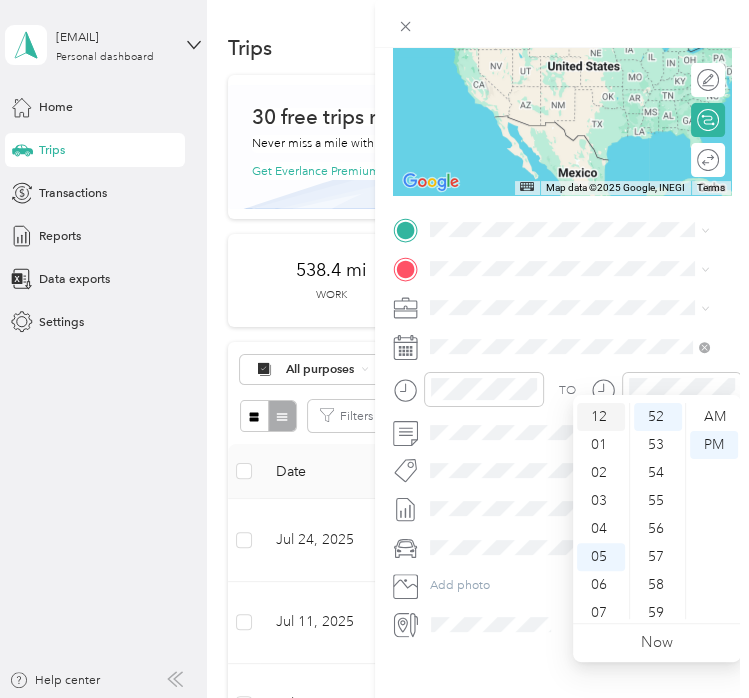 click on "12" at bounding box center (601, 417) 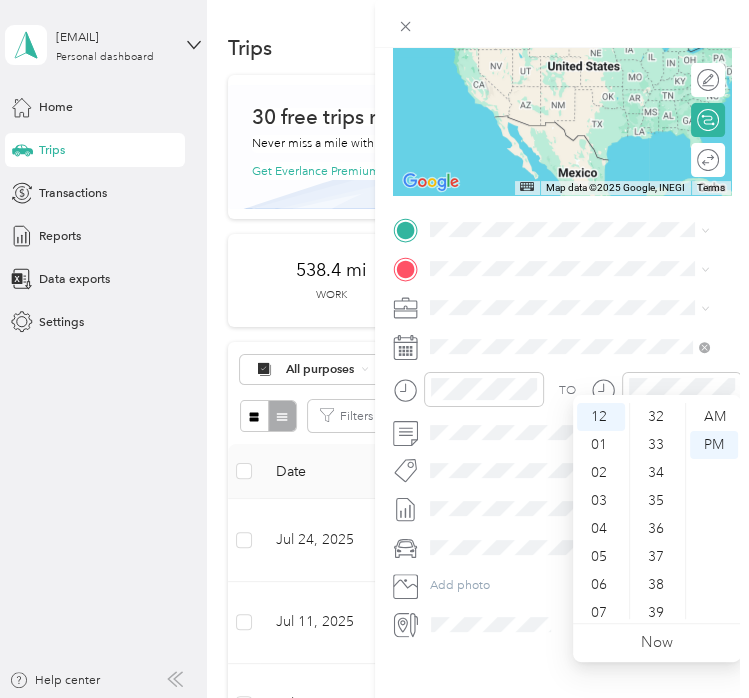 scroll, scrollTop: 856, scrollLeft: 0, axis: vertical 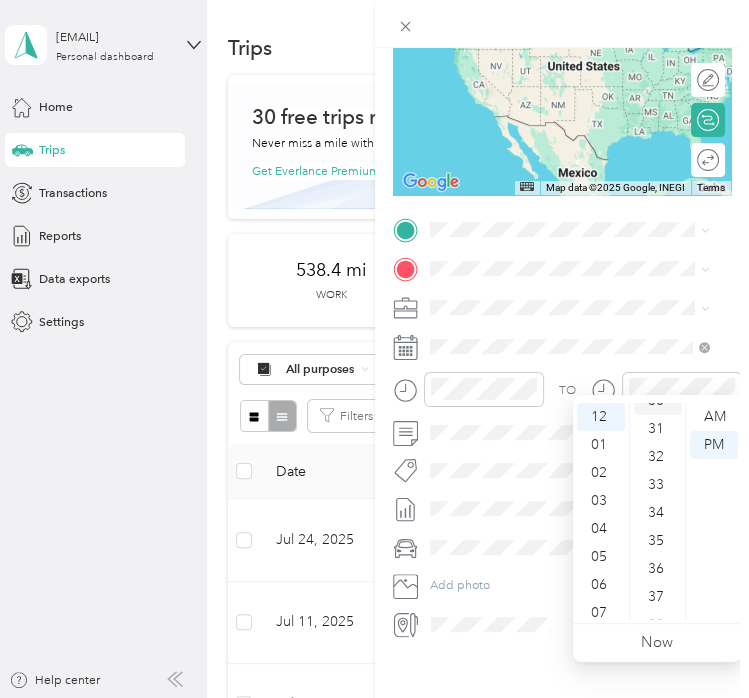 click on "30" at bounding box center (658, 401) 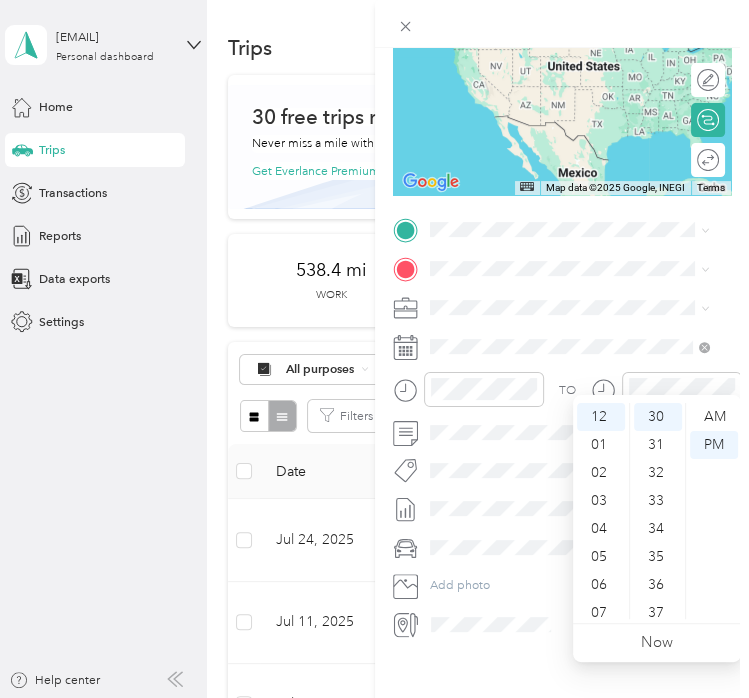 click on "Now" at bounding box center (657, 643) 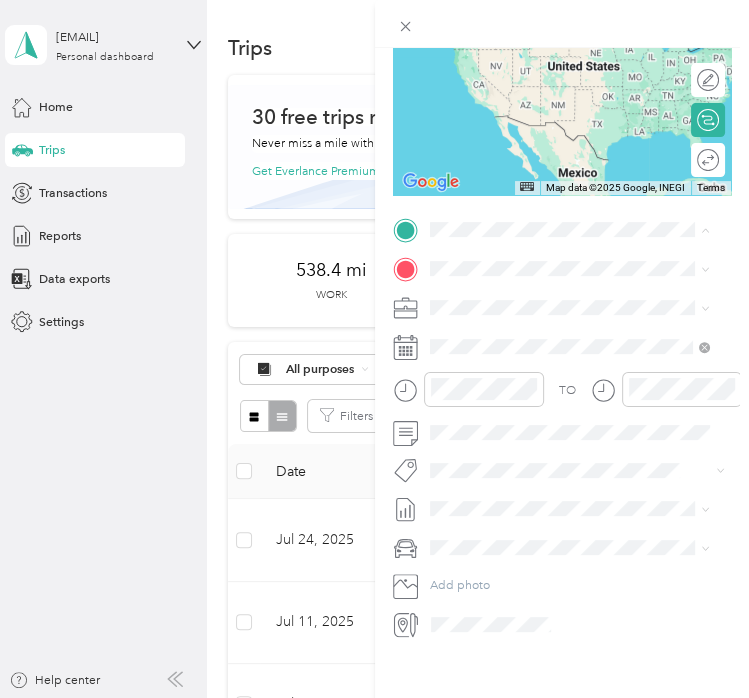 click on "[NUMBER] [STREET], [CITY], [STATE], [COUNTRY] , [CITY], [STATE]" at bounding box center [565, 312] 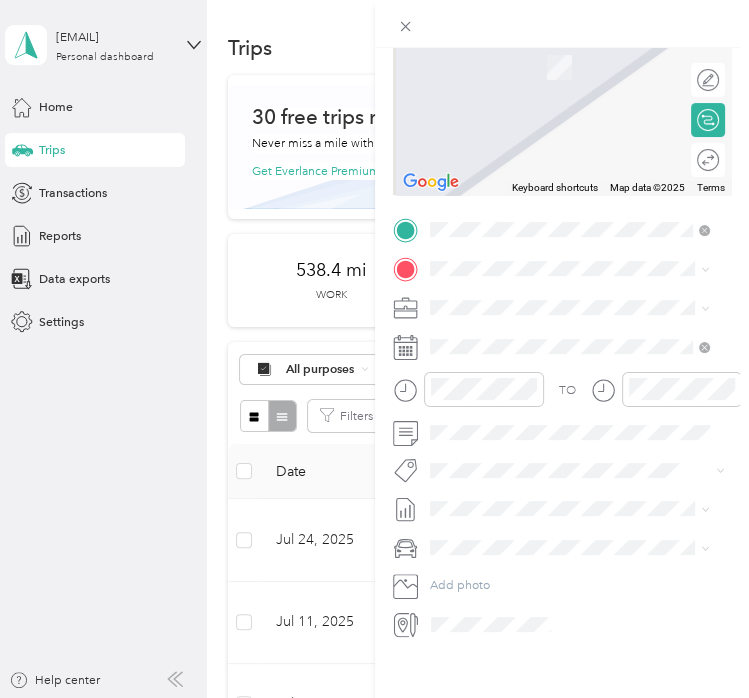 click on "[NUMBER] [STREET]
[CITY], [STATE] [POSTAL_CODE], [COUNTRY]" at bounding box center [583, 328] 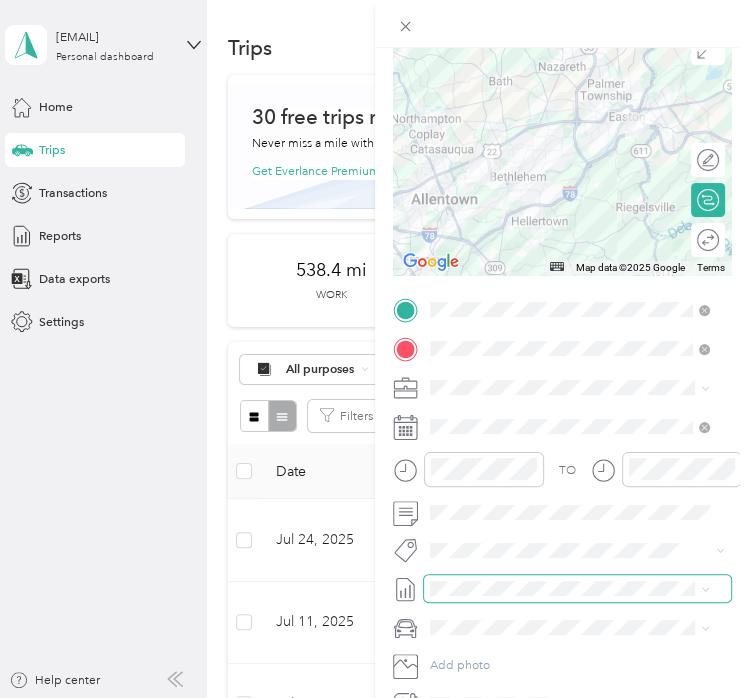 scroll, scrollTop: 0, scrollLeft: 0, axis: both 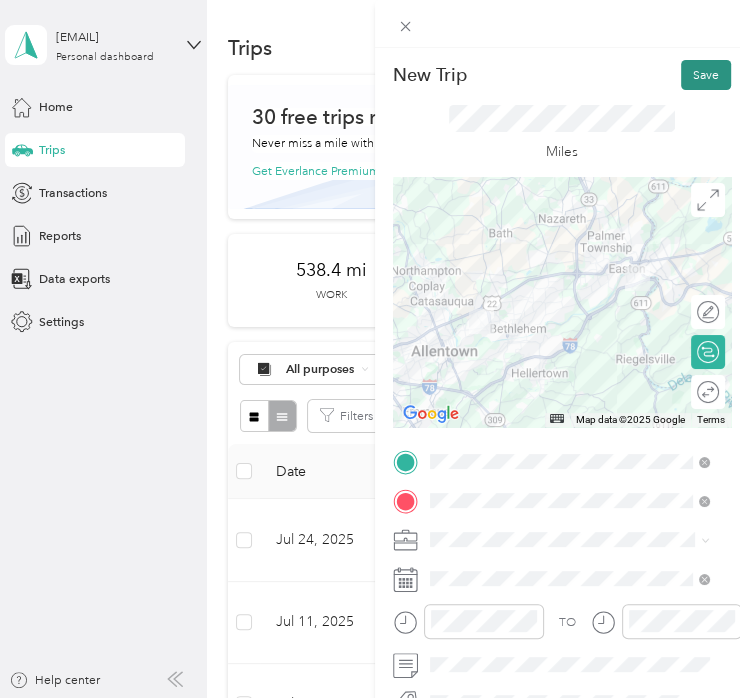 click on "Save" at bounding box center [706, 75] 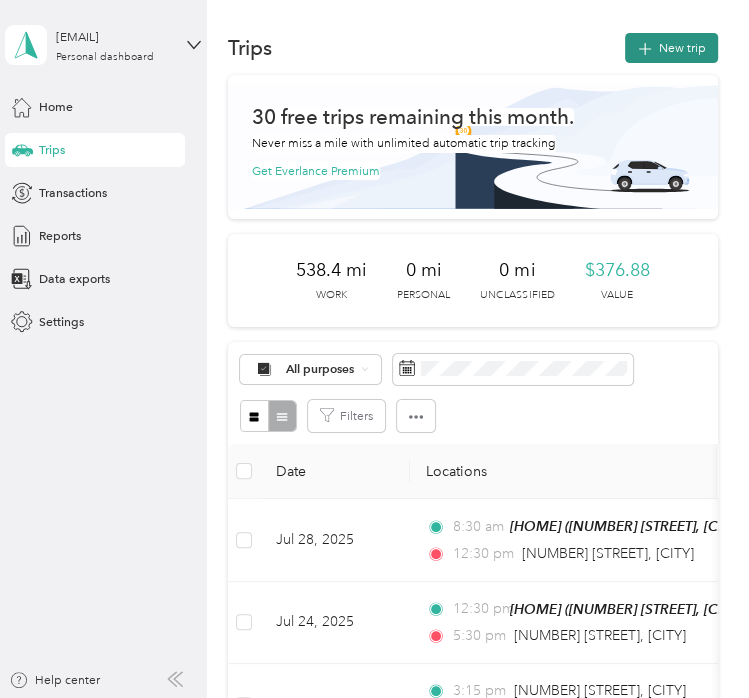 click on "New trip" at bounding box center [671, 48] 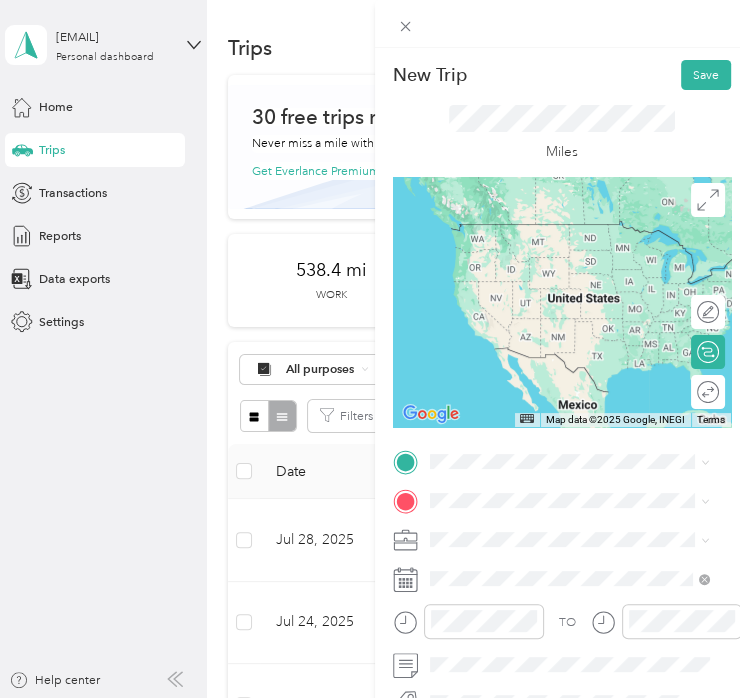 click on "[NUMBER] [STREET]
[CITY], [STATE] [POSTAL_CODE], [COUNTRY]" at bounding box center [583, 261] 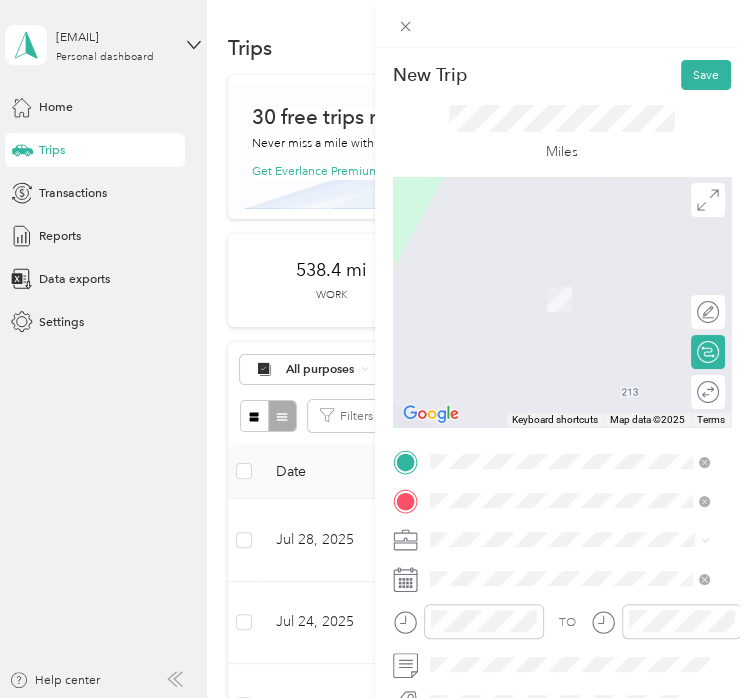 click on "[NUMBER] [STREET]
[CITY], [STATE] [POSTAL_CODE], [COUNTRY]" at bounding box center (583, 306) 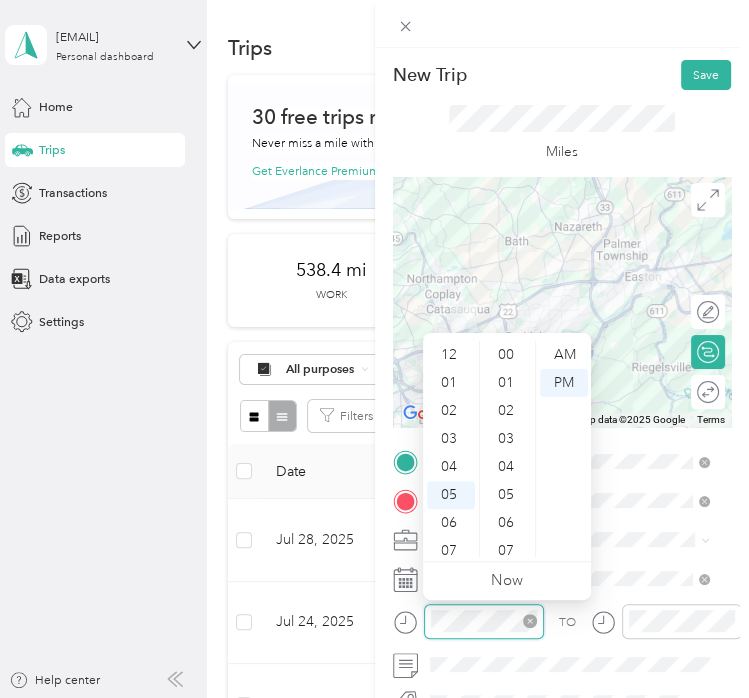 scroll, scrollTop: 120, scrollLeft: 0, axis: vertical 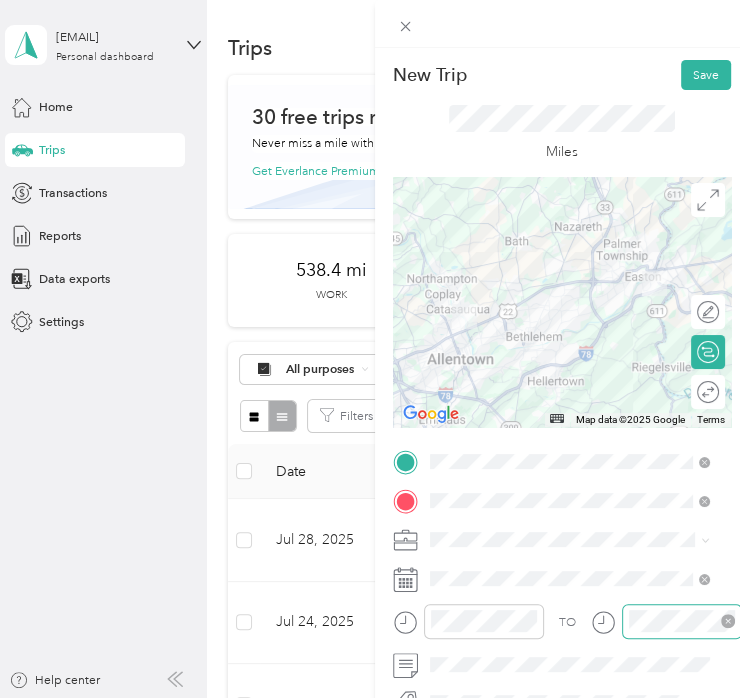 click at bounding box center (682, 621) 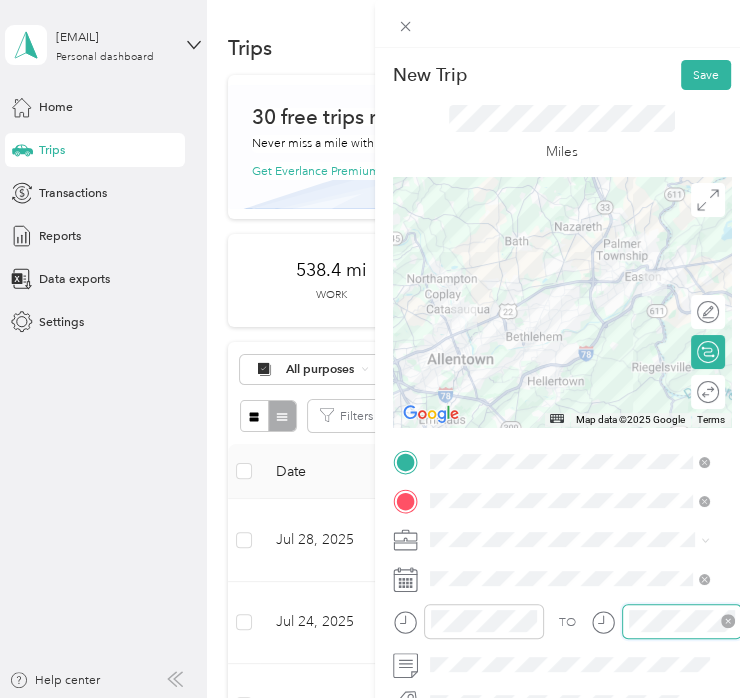 scroll, scrollTop: 0, scrollLeft: 0, axis: both 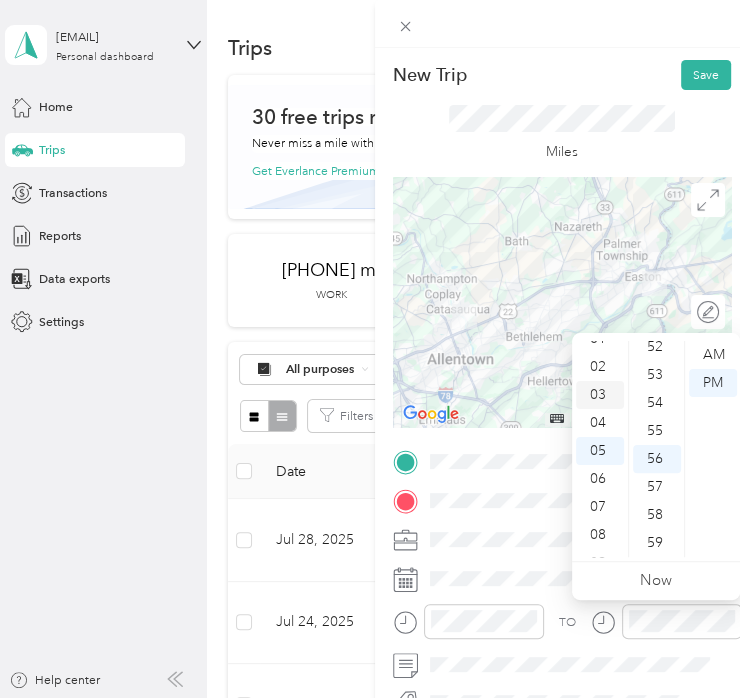 click on "03" at bounding box center [600, 395] 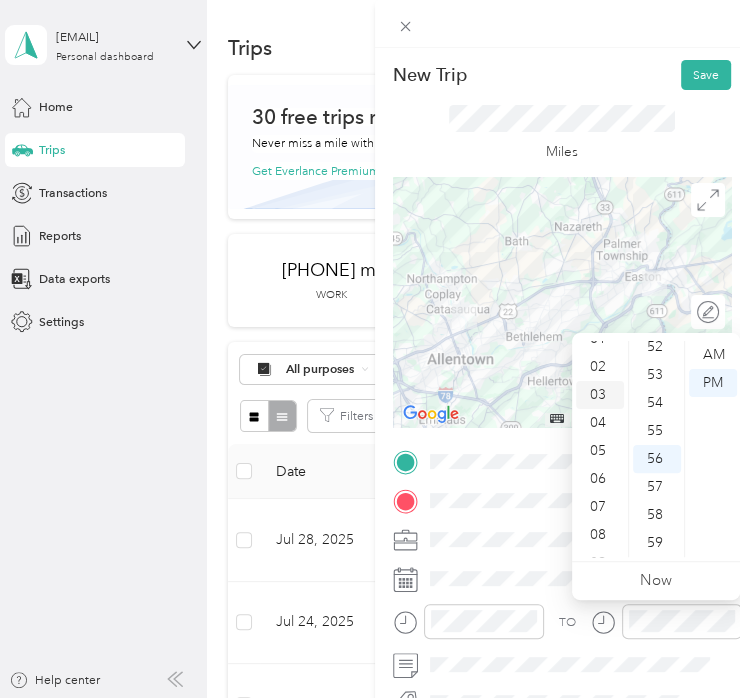 scroll, scrollTop: 84, scrollLeft: 0, axis: vertical 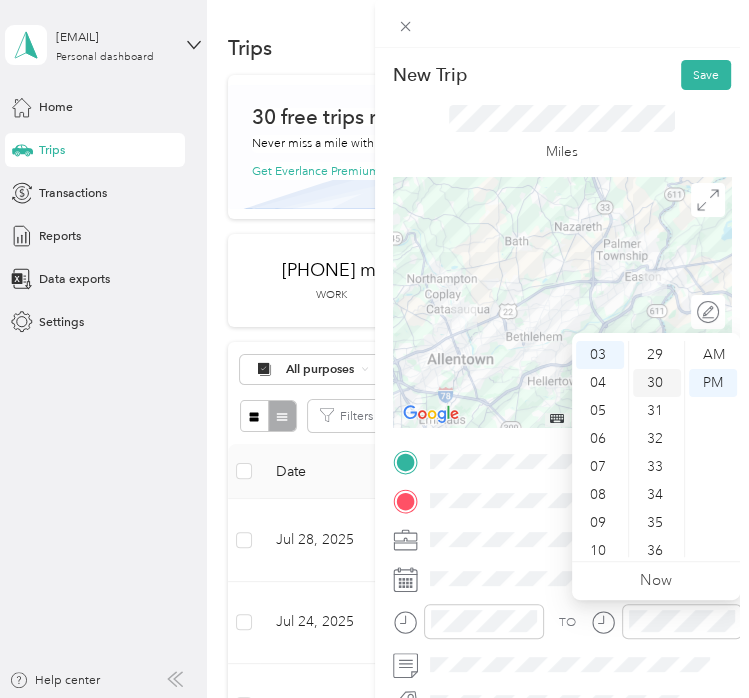 click on "00 01 02 03 04 05 06 07 08 09 10 11 12 13 14 15 16 17 18 19 20 21 22 23 24 25 26 27 28 29 30 31 32 33 34 35 36 37 38 39 40 41 42 43 44 45 46 47 48 49 50 51 52 53 54 55 56 57 58 59" at bounding box center (656, 449) 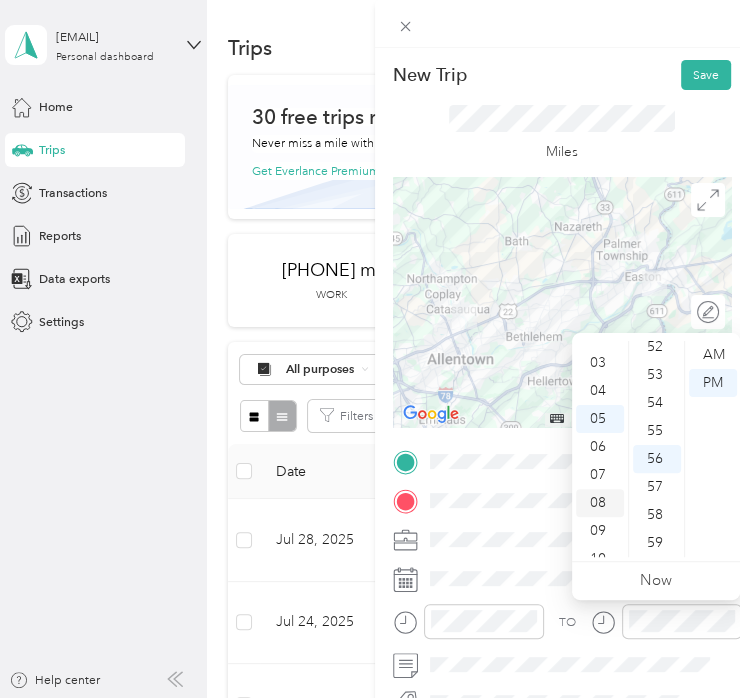 scroll, scrollTop: 76, scrollLeft: 0, axis: vertical 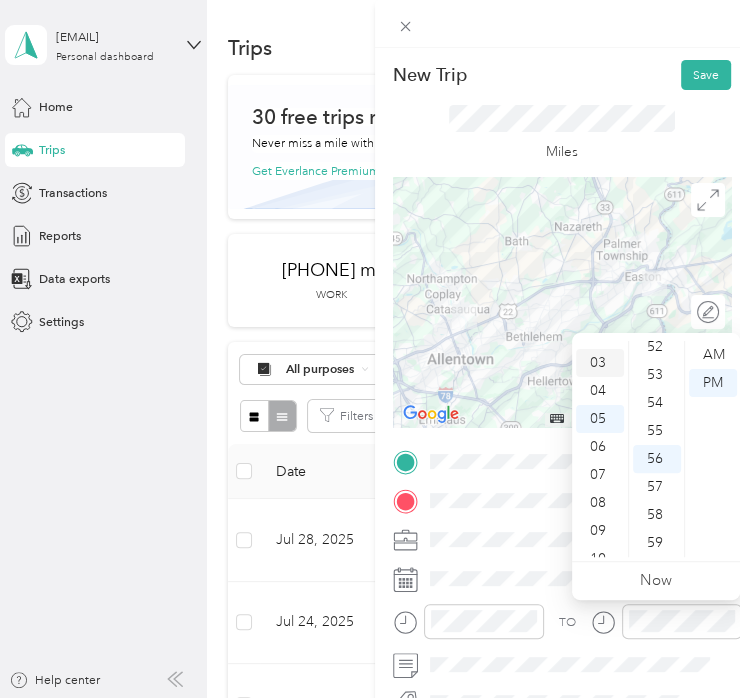 click on "03" at bounding box center (600, 363) 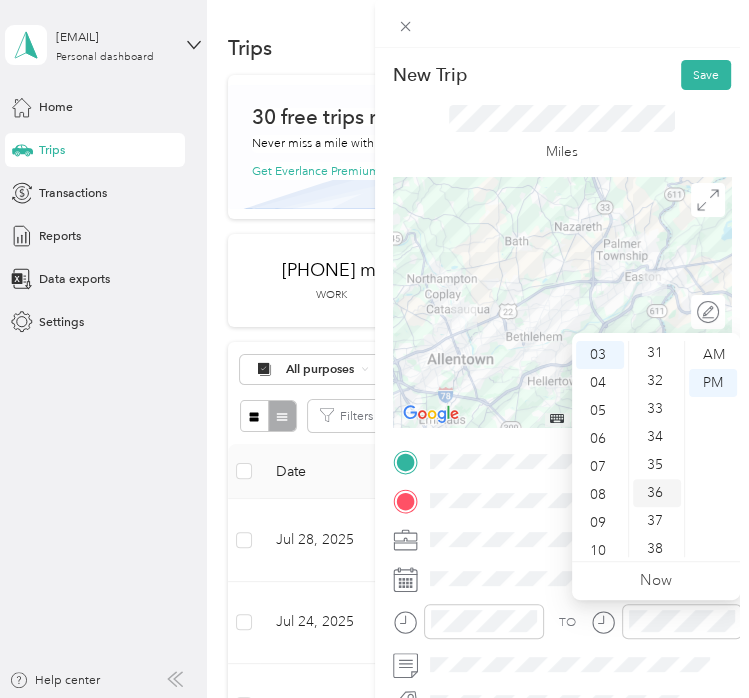 scroll, scrollTop: 815, scrollLeft: 0, axis: vertical 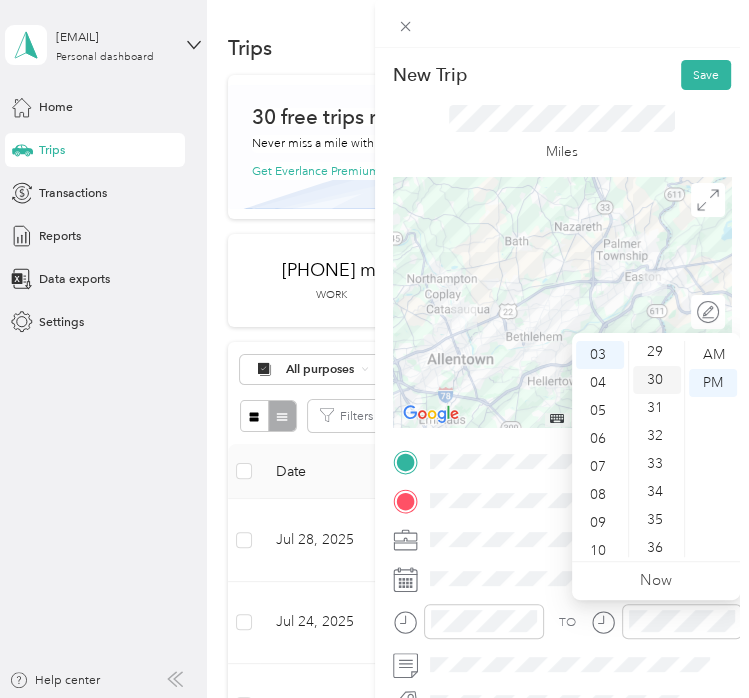 click on "30" at bounding box center [657, 380] 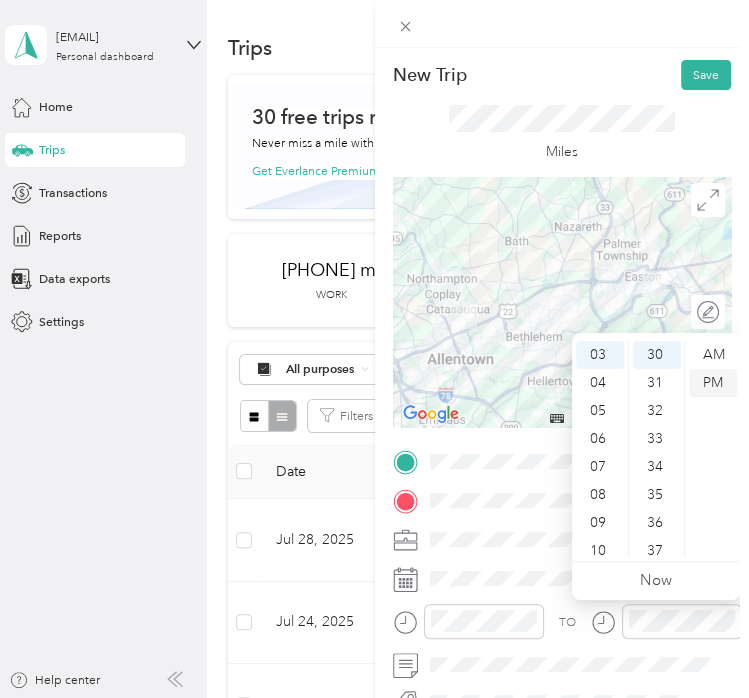 click on "PM" at bounding box center [713, 383] 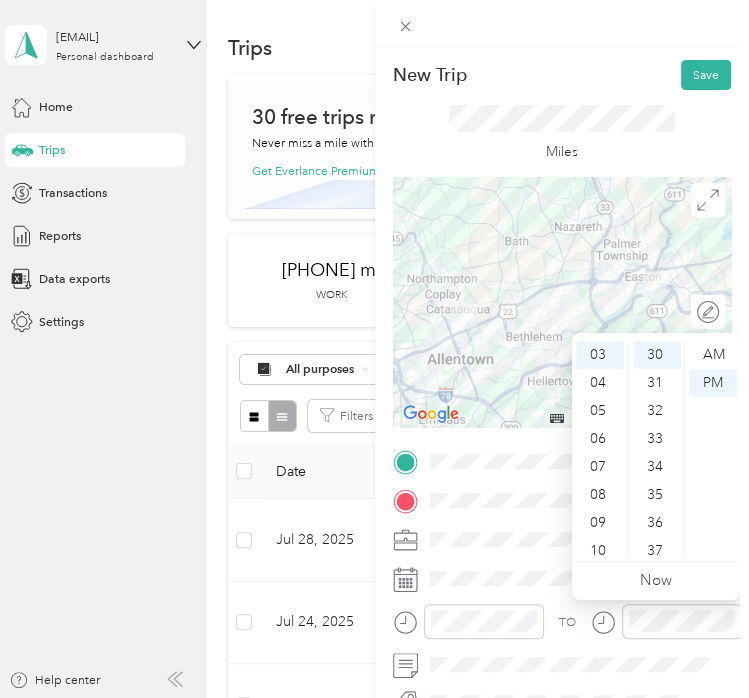 click at bounding box center [666, 627] 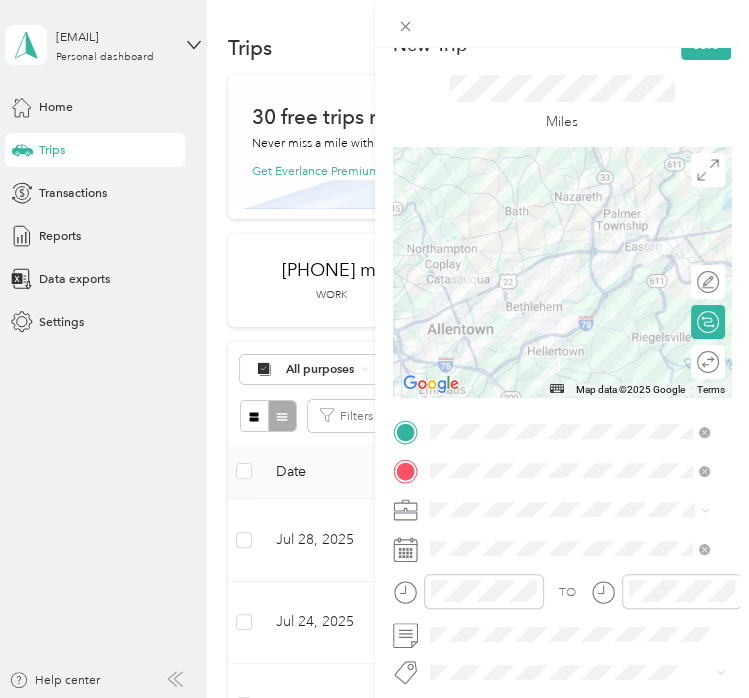scroll, scrollTop: 0, scrollLeft: 0, axis: both 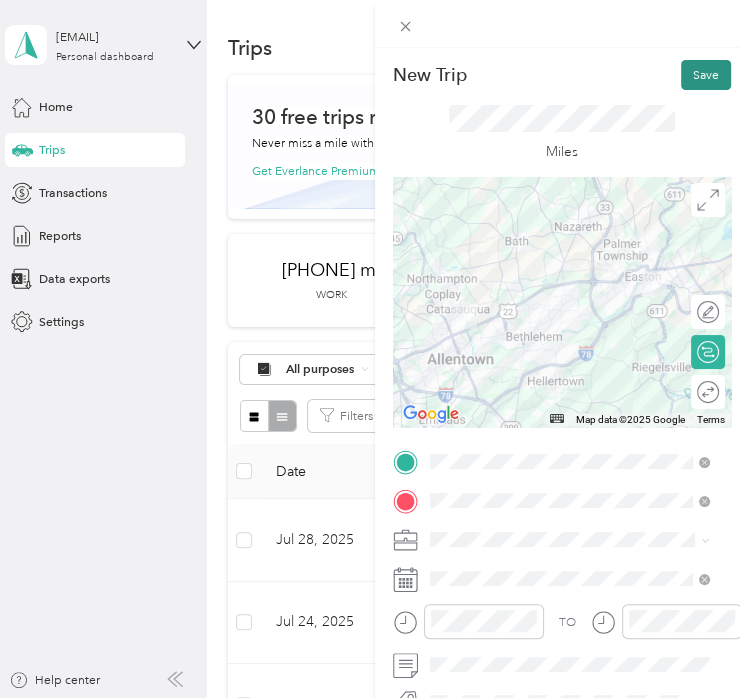 click on "Save" at bounding box center [706, 75] 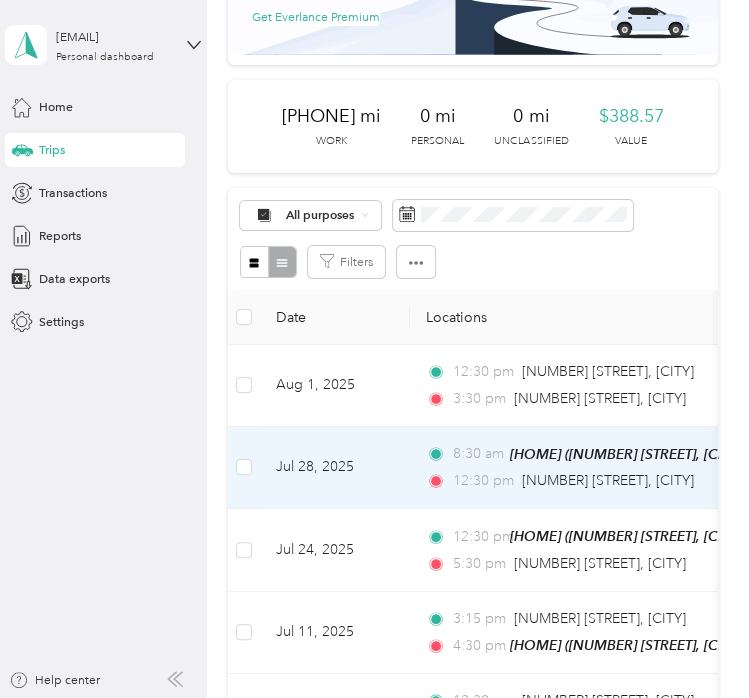 scroll, scrollTop: 150, scrollLeft: 0, axis: vertical 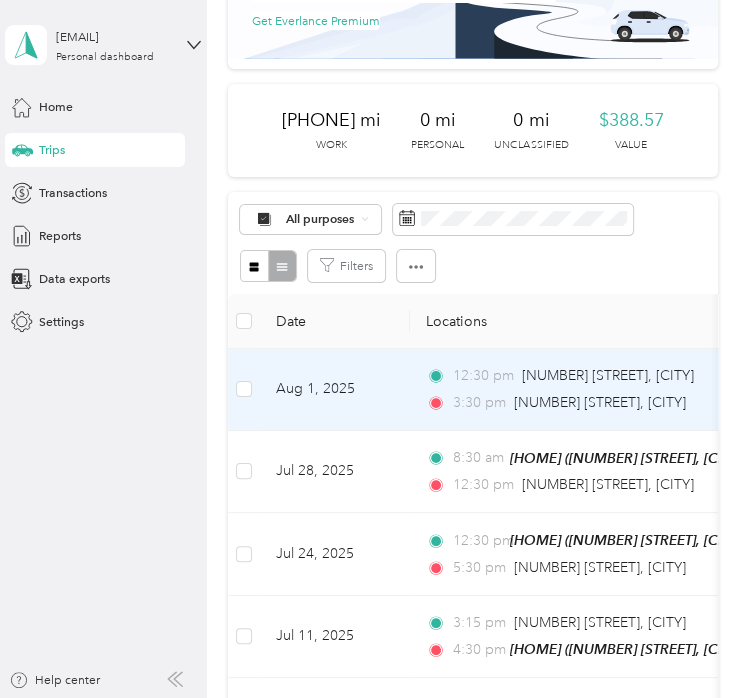 click on "Aug 1, 2025" at bounding box center [335, 390] 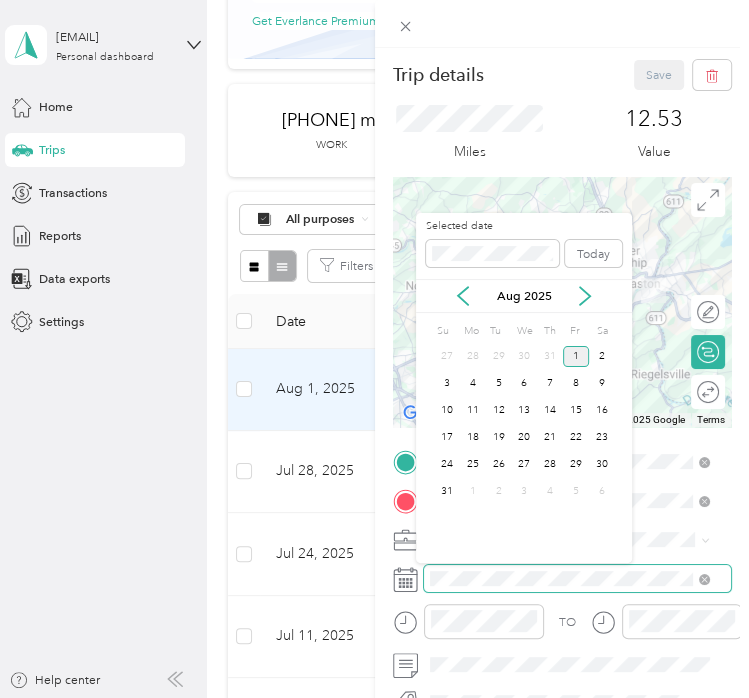 scroll, scrollTop: 0, scrollLeft: 7, axis: horizontal 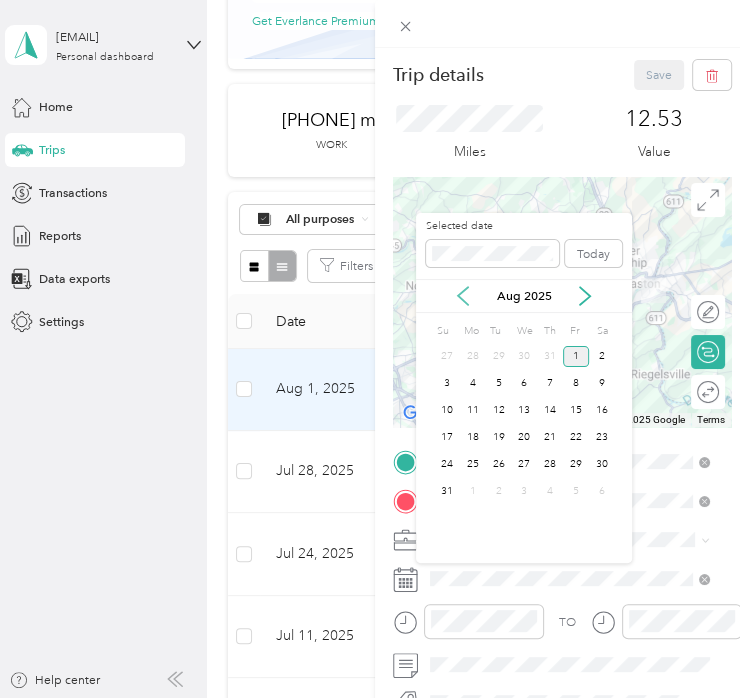 click 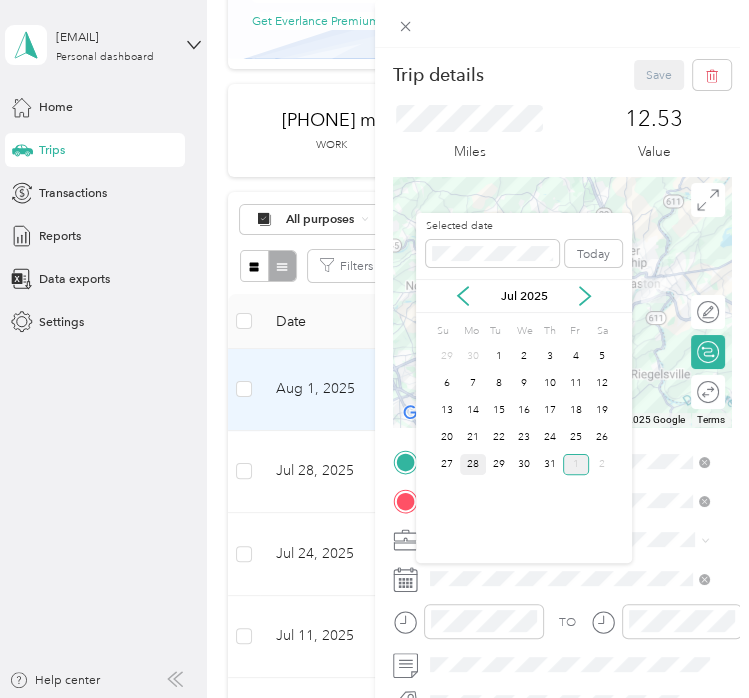 click on "28" at bounding box center (473, 464) 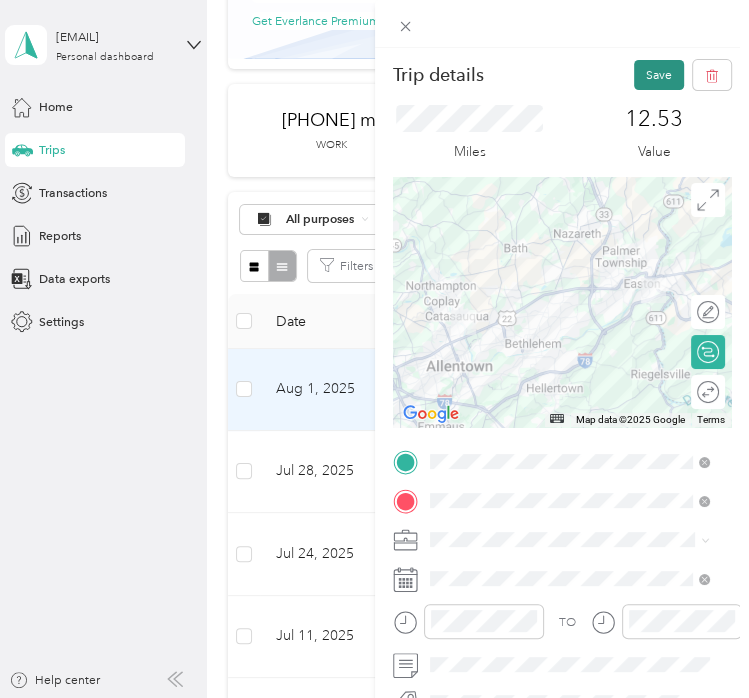 click on "Save" at bounding box center (659, 75) 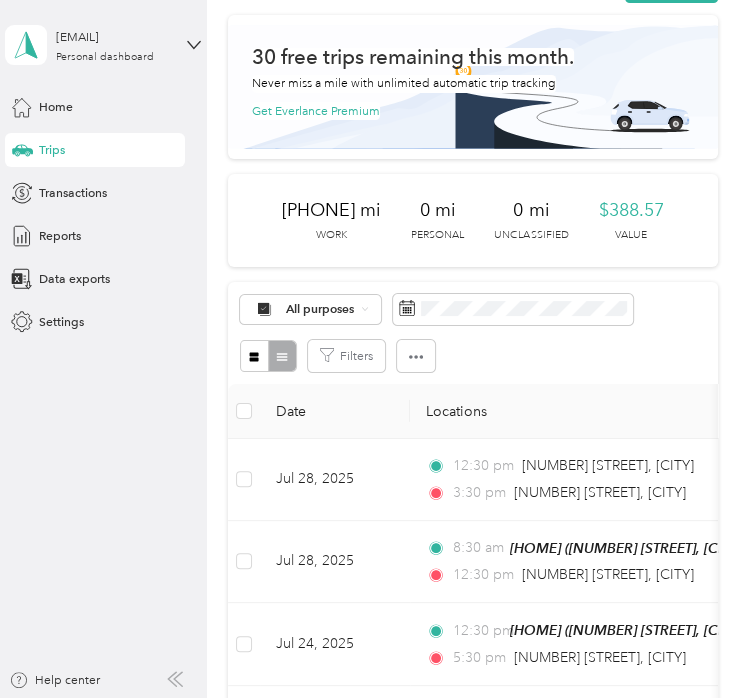 scroll, scrollTop: 0, scrollLeft: 0, axis: both 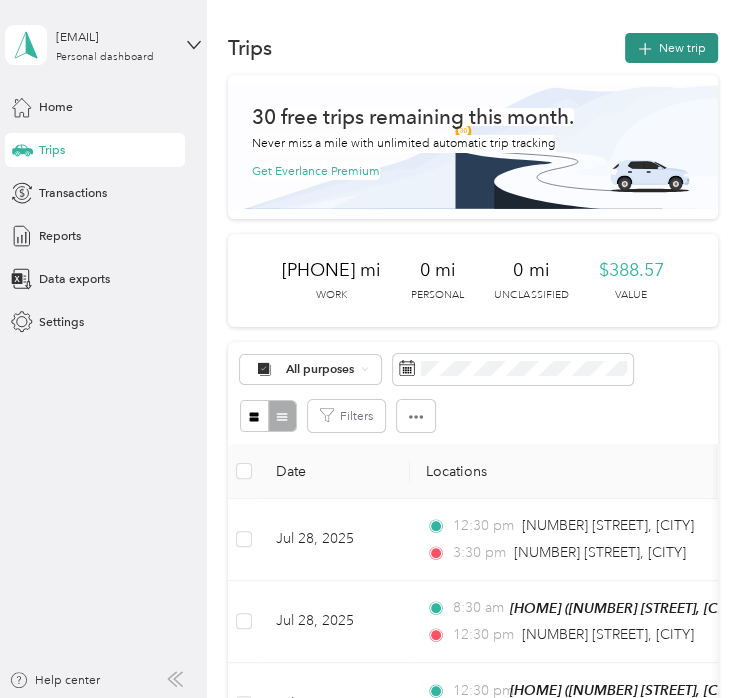 click 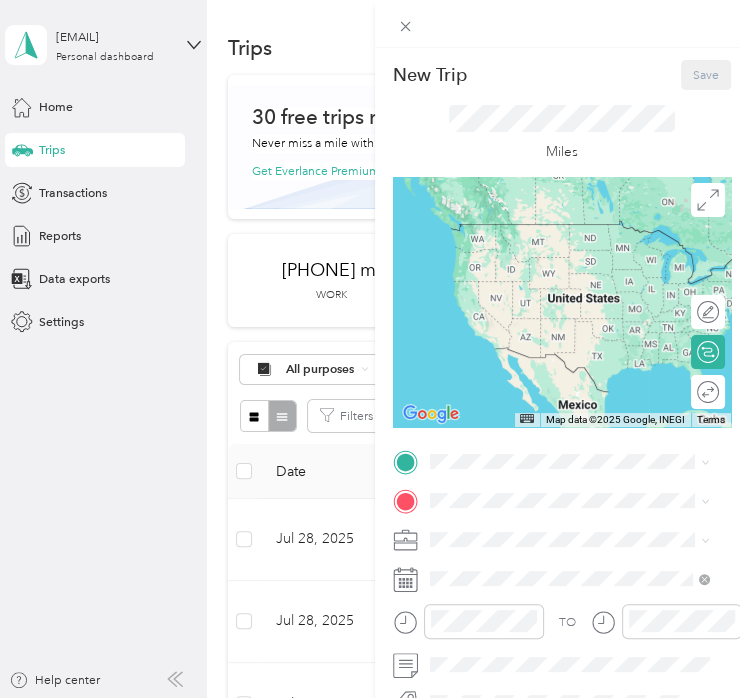 click 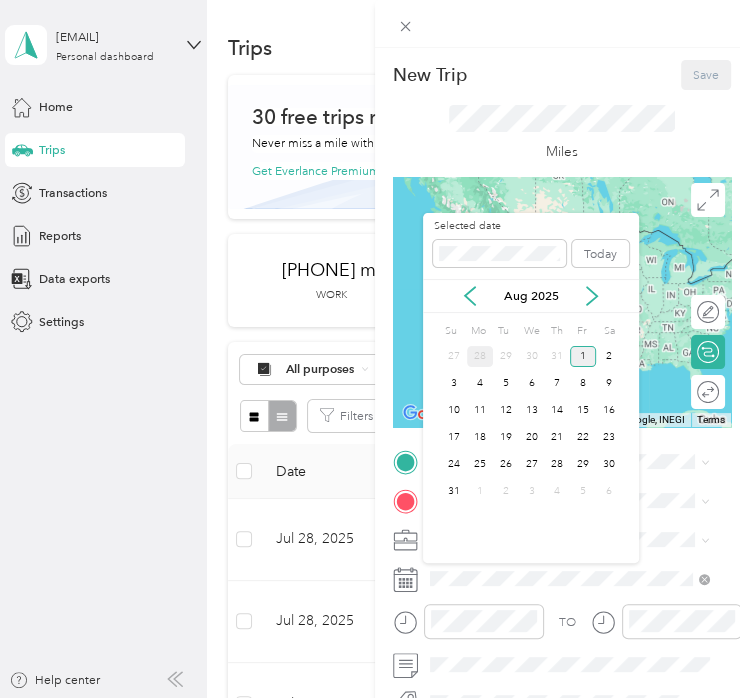 click on "28" at bounding box center (480, 356) 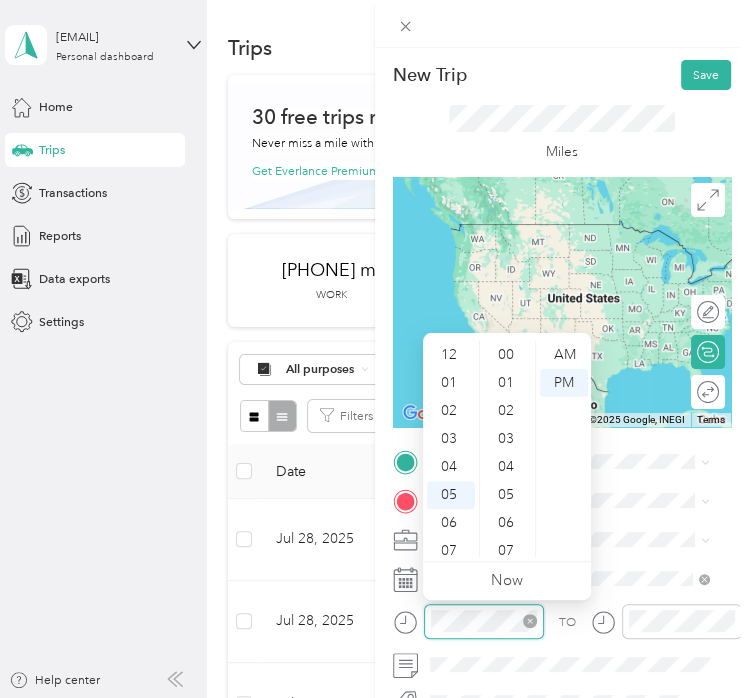 scroll, scrollTop: 120, scrollLeft: 0, axis: vertical 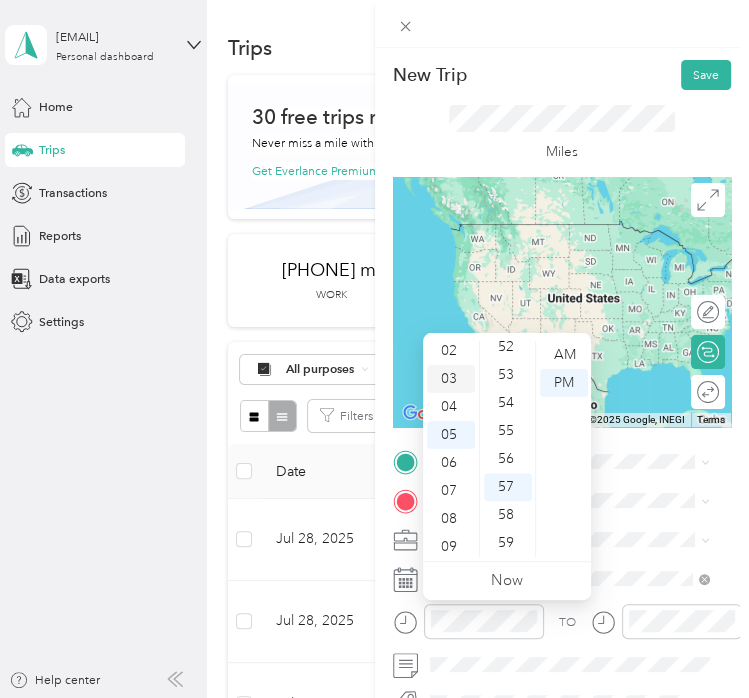 click on "03" at bounding box center [451, 379] 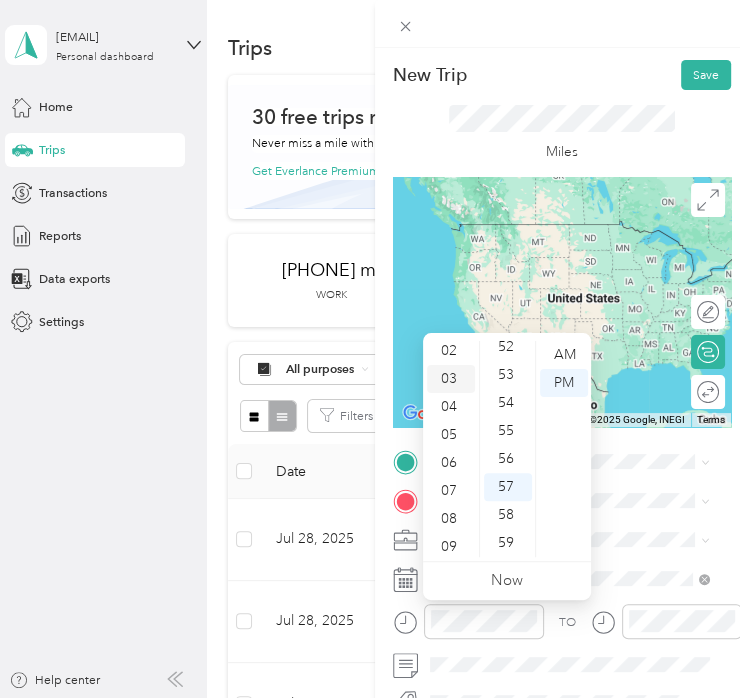 scroll, scrollTop: 84, scrollLeft: 0, axis: vertical 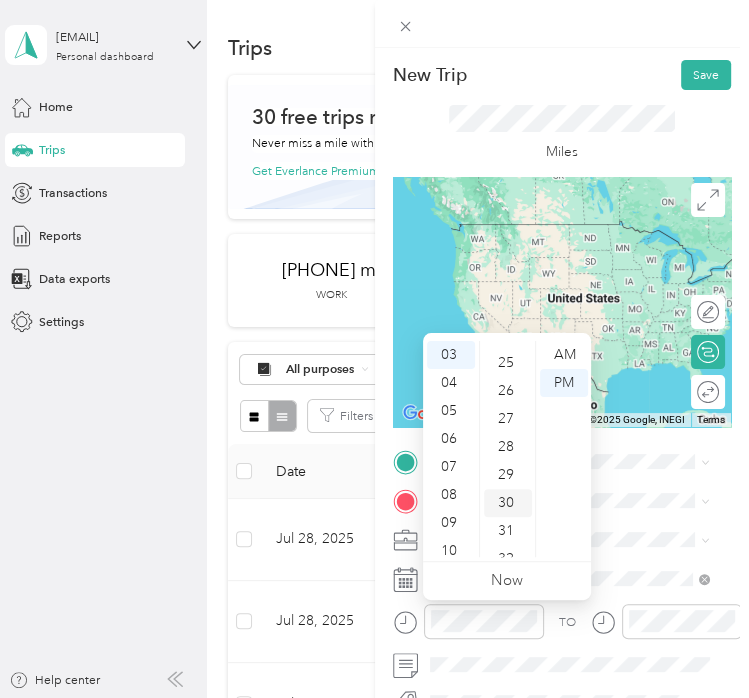 click on "30" at bounding box center [508, 503] 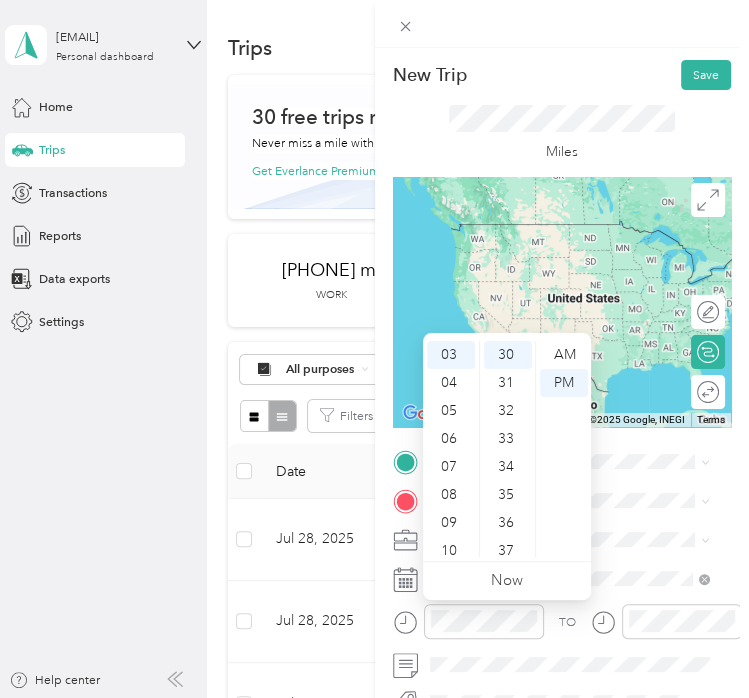click on "TO Add photo" at bounding box center (562, 659) 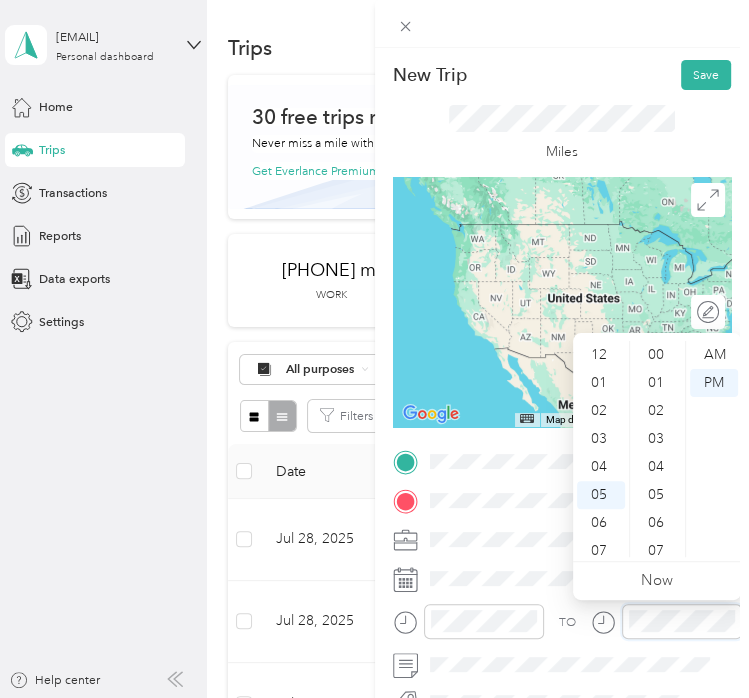 scroll, scrollTop: 120, scrollLeft: 0, axis: vertical 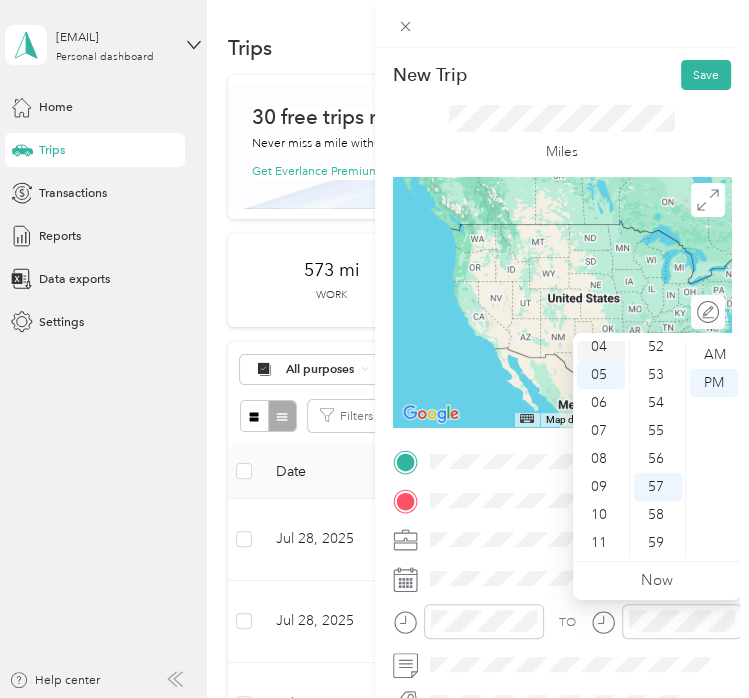 click on "04" at bounding box center [601, 347] 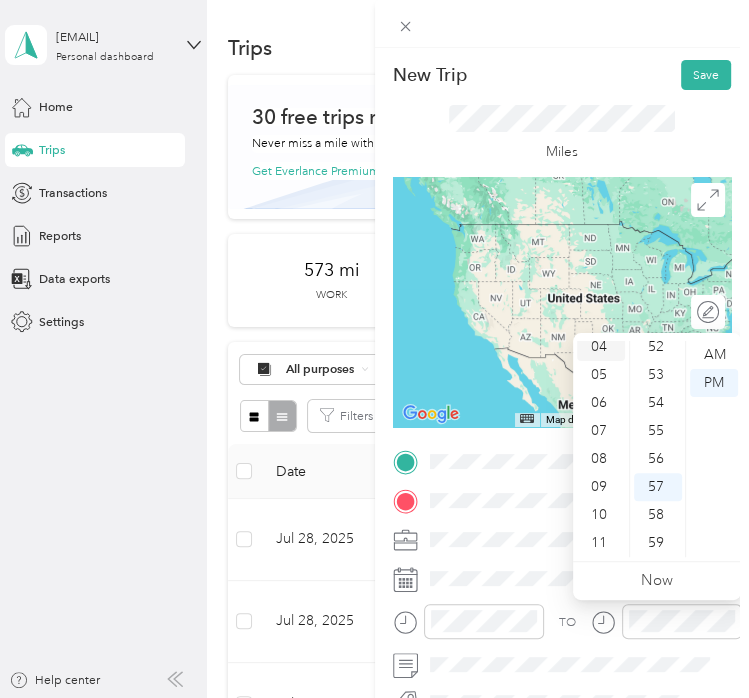scroll, scrollTop: 112, scrollLeft: 0, axis: vertical 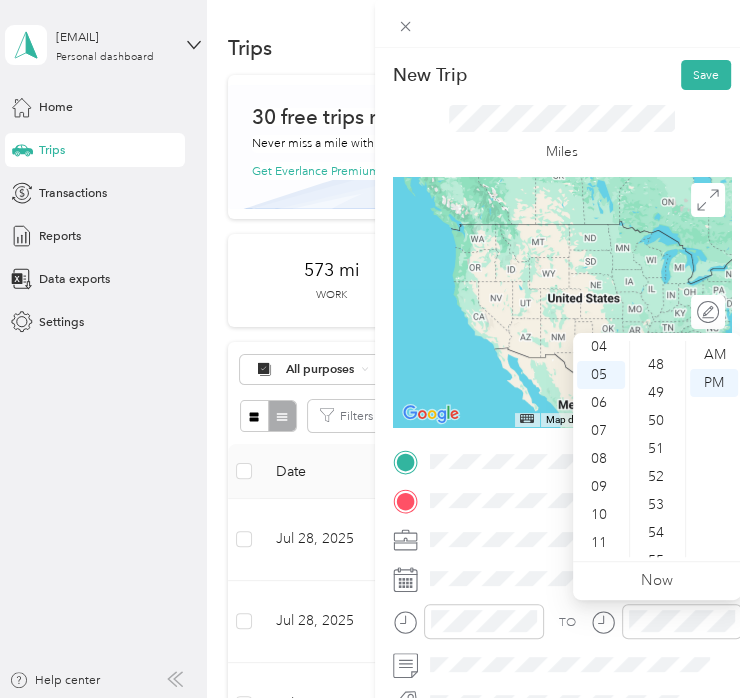 click on "12 01 02 03 04 05 06 07 08 09 10 11 00 01 02 03 04 05 06 07 08 09 10 11 12 13 14 15 16 17 18 19 20 21 22 23 24 25 26 27 28 29 30 31 32 33 34 35 36 37 38 39 40 41 42 43 44 45 46 47 48 49 50 51 52 53 54 55 56 57 58 59 AM PM" at bounding box center [657, 449] 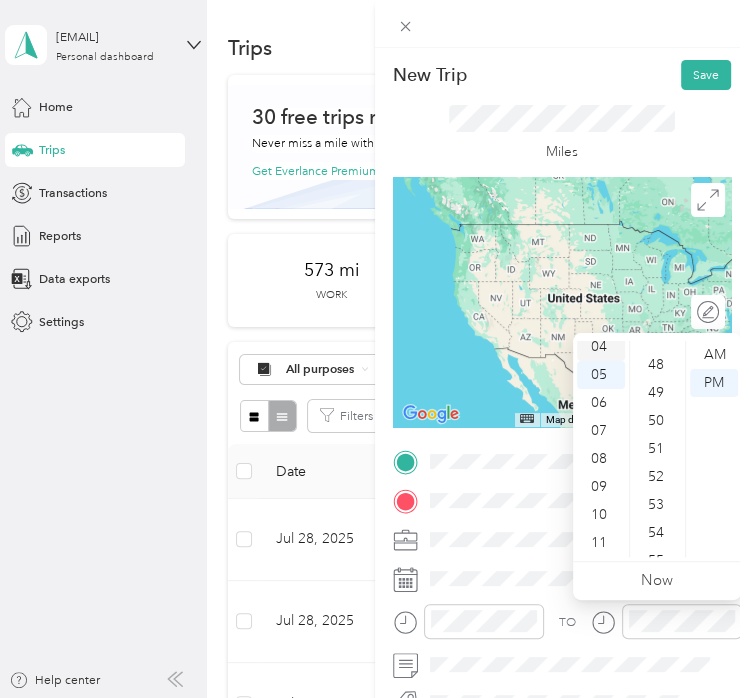 click on "04" at bounding box center (601, 347) 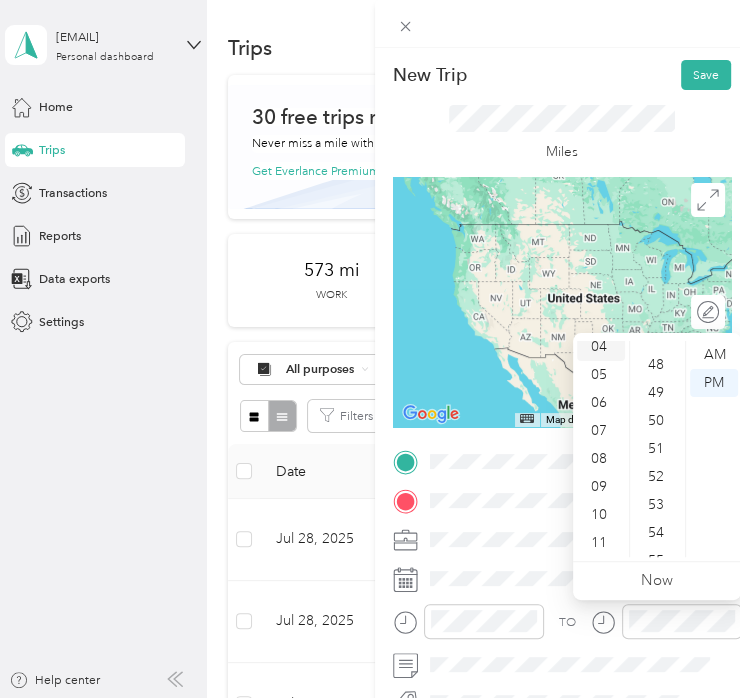 scroll, scrollTop: 112, scrollLeft: 0, axis: vertical 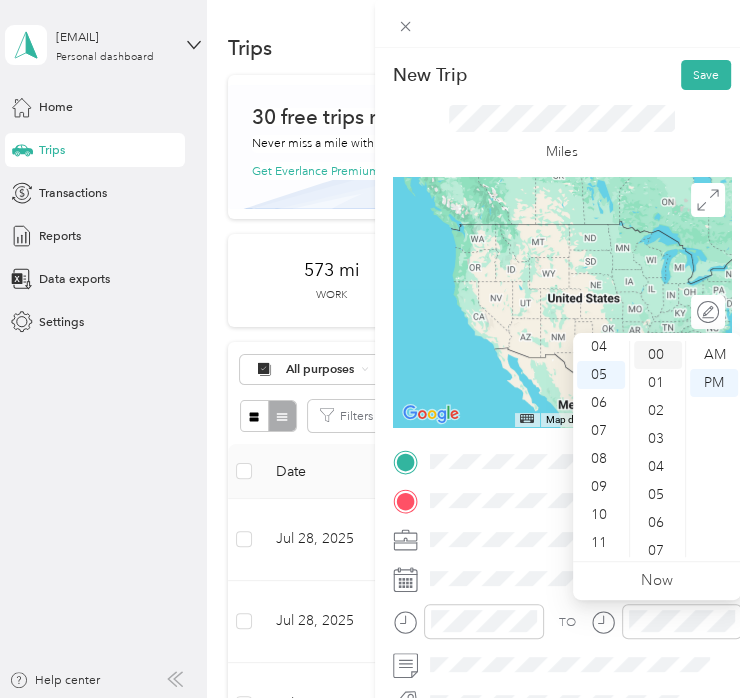 click on "00" at bounding box center [658, 355] 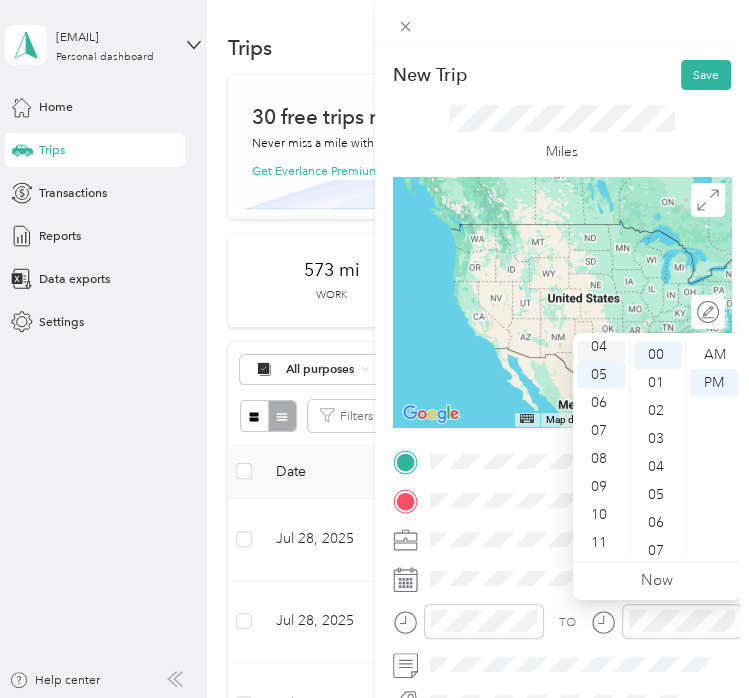 click on "04" at bounding box center [601, 347] 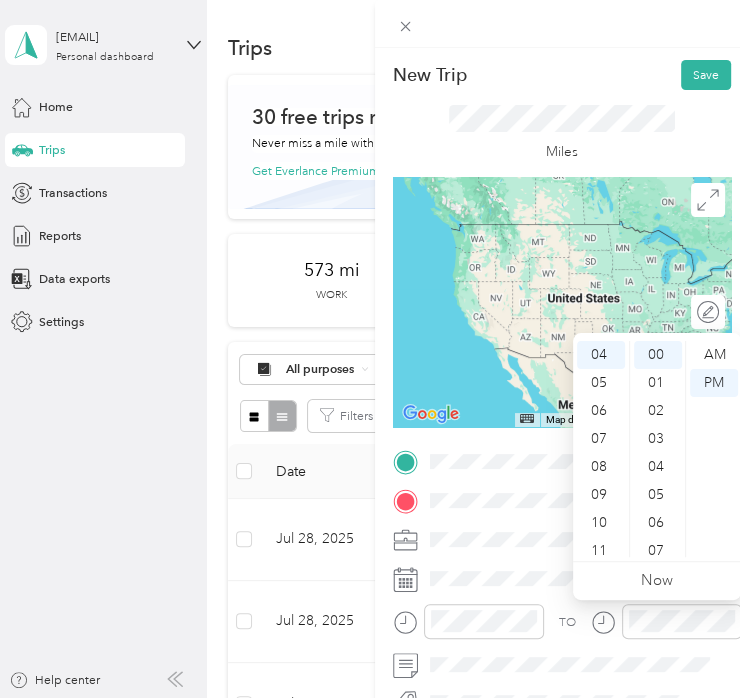 click on "AM PM" at bounding box center [713, 449] 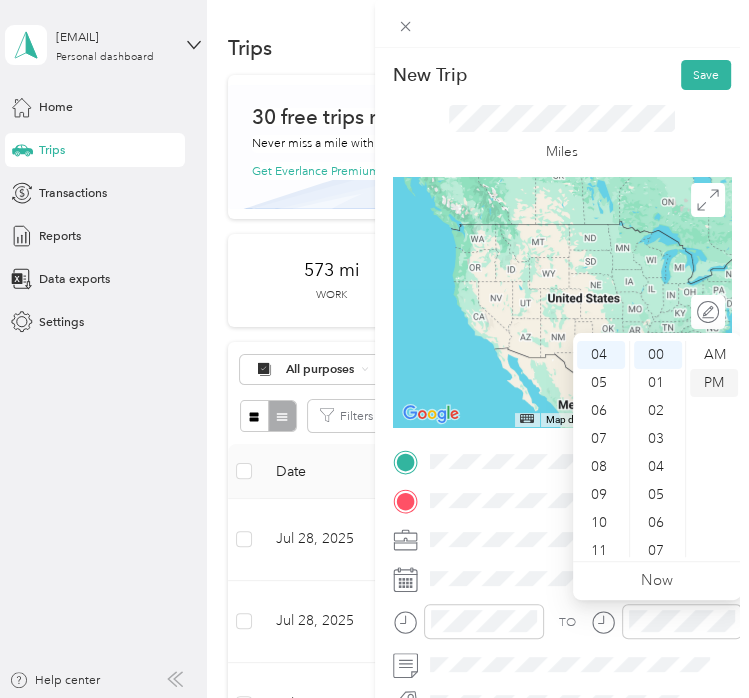 click on "PM" at bounding box center [714, 383] 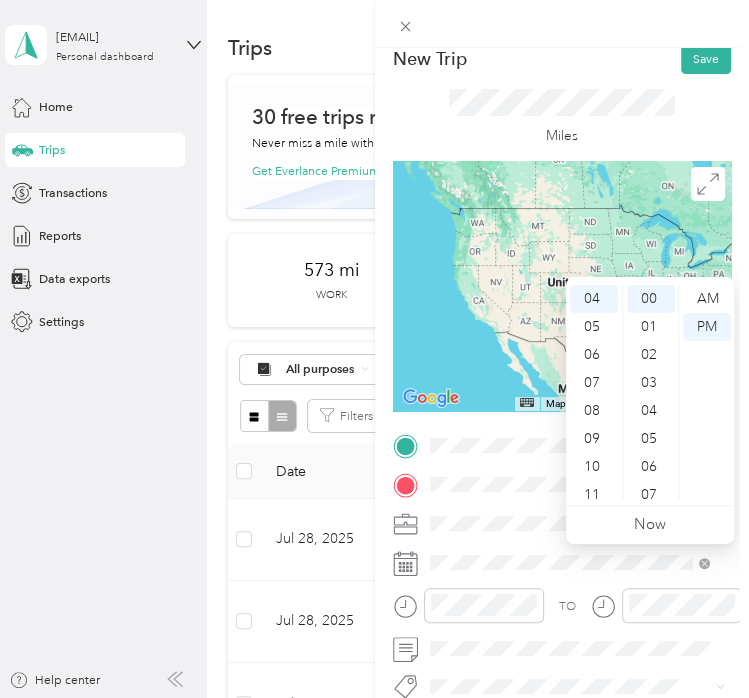 scroll, scrollTop: 131, scrollLeft: 7, axis: both 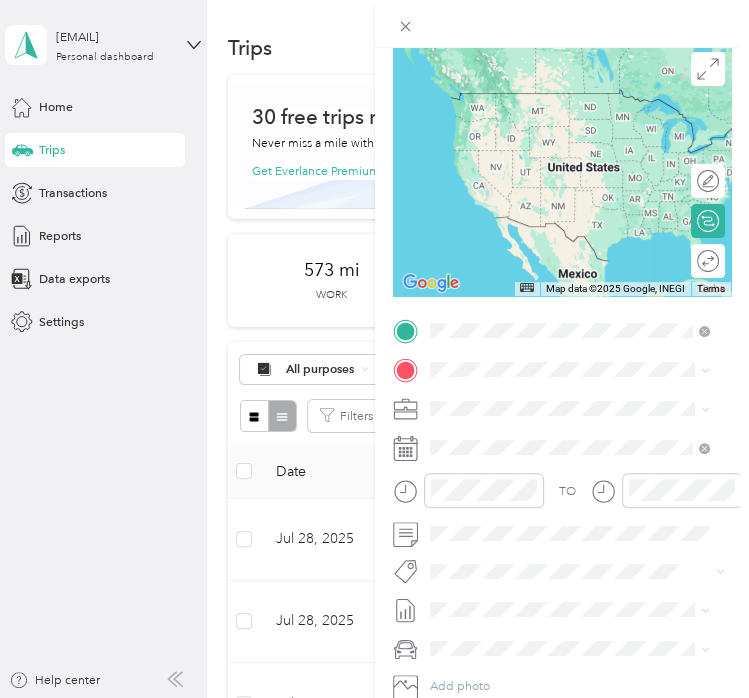 click on "[NUMBER] [STREET]
[CITY], [STATE] [POSTAL_CODE], [COUNTRY]" at bounding box center (576, 470) 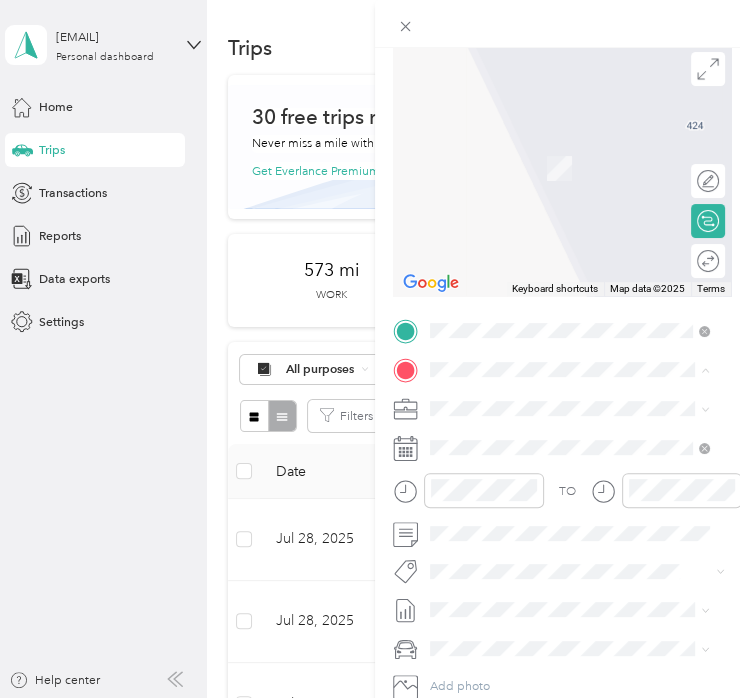 click on "[NUMBER] [STREET], [CITY], [STATE], [COUNTRY] , [CITY], [STATE]" at bounding box center [558, 467] 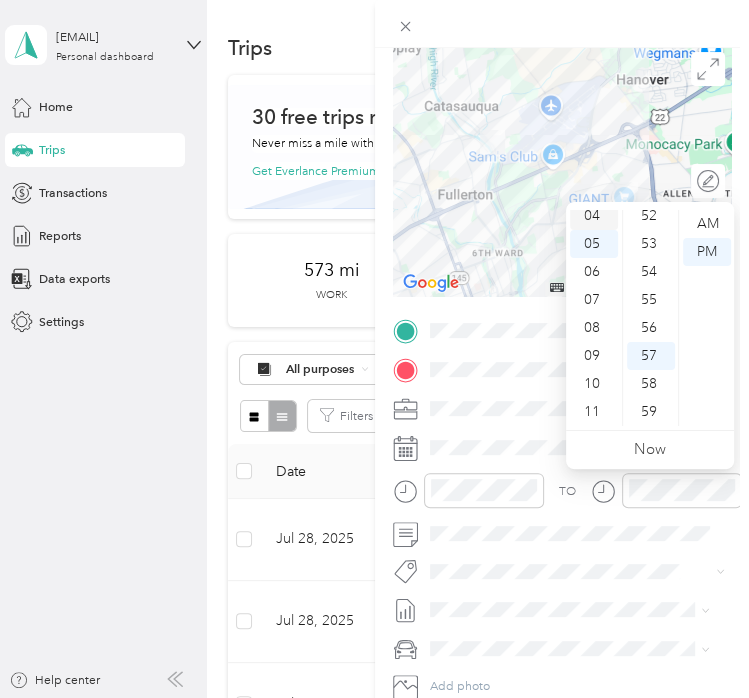 click on "04" at bounding box center [594, 216] 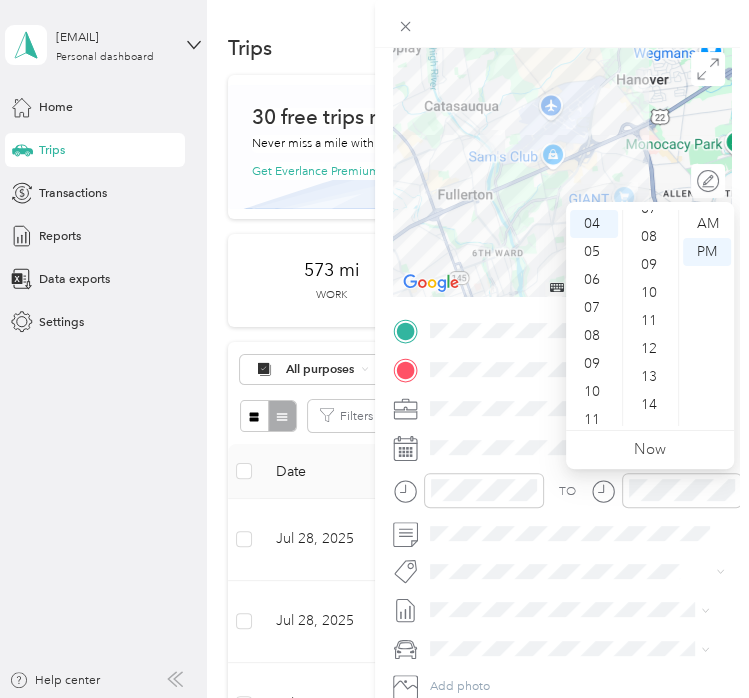 scroll, scrollTop: 0, scrollLeft: 0, axis: both 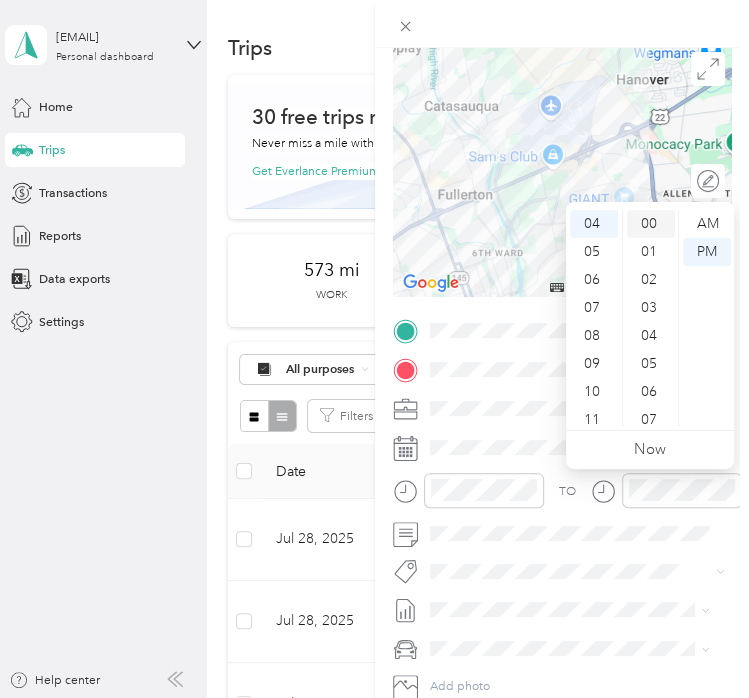 click on "00" at bounding box center (651, 224) 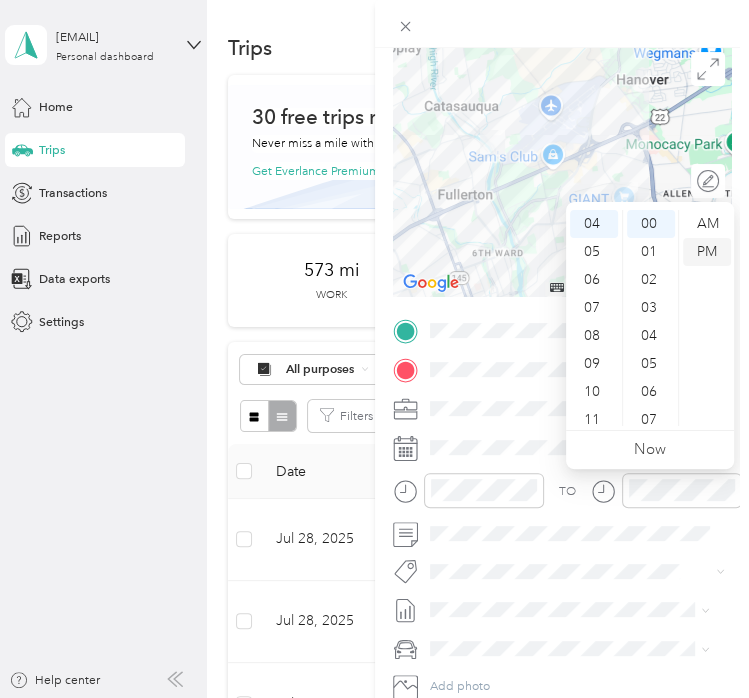 click on "PM" at bounding box center [707, 252] 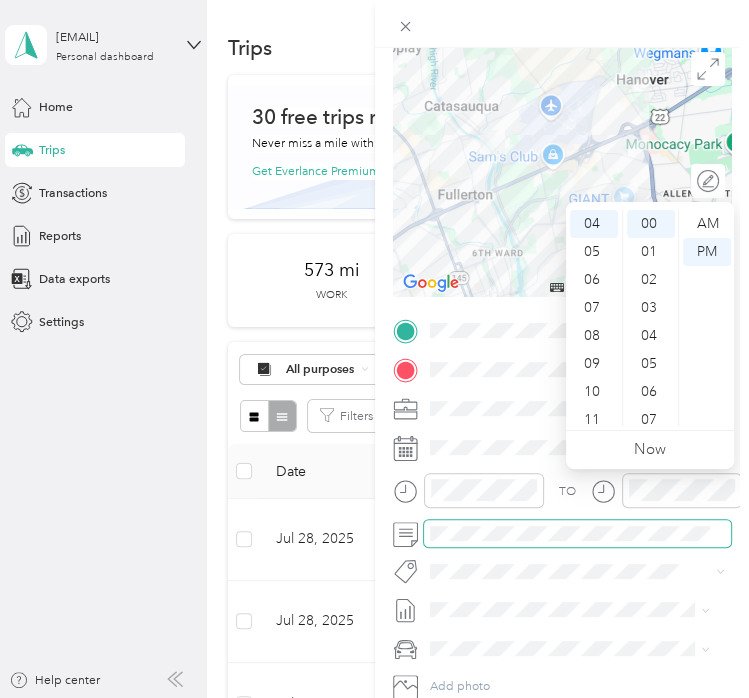 click at bounding box center [578, 533] 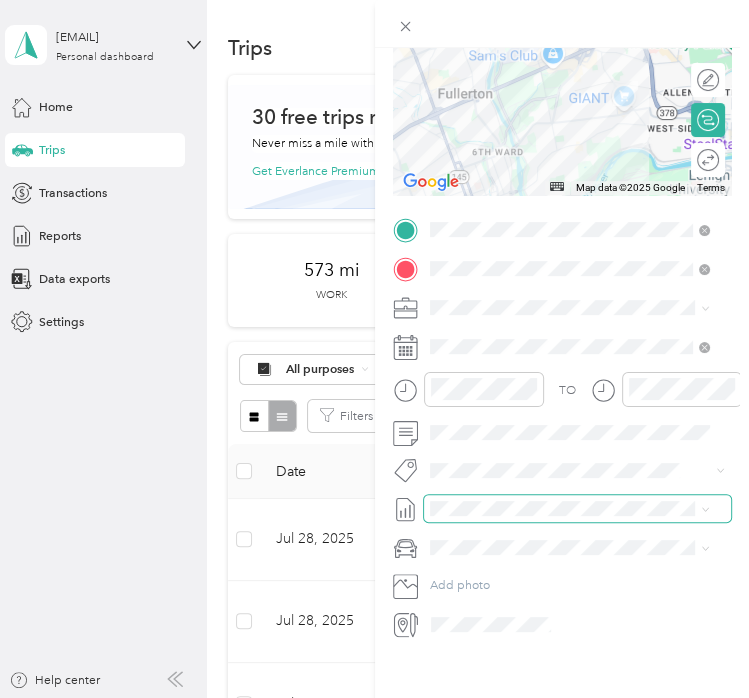 scroll, scrollTop: 0, scrollLeft: 7, axis: horizontal 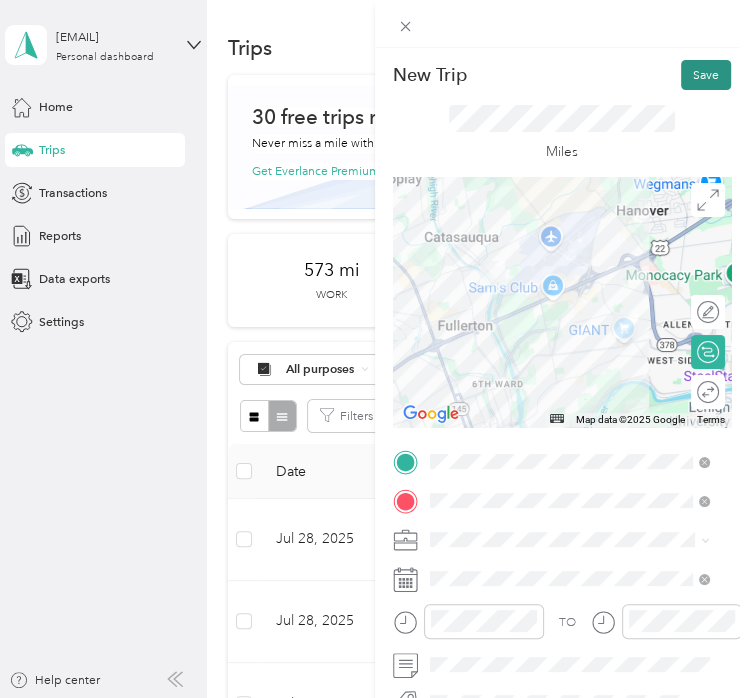 click on "Save" at bounding box center (706, 75) 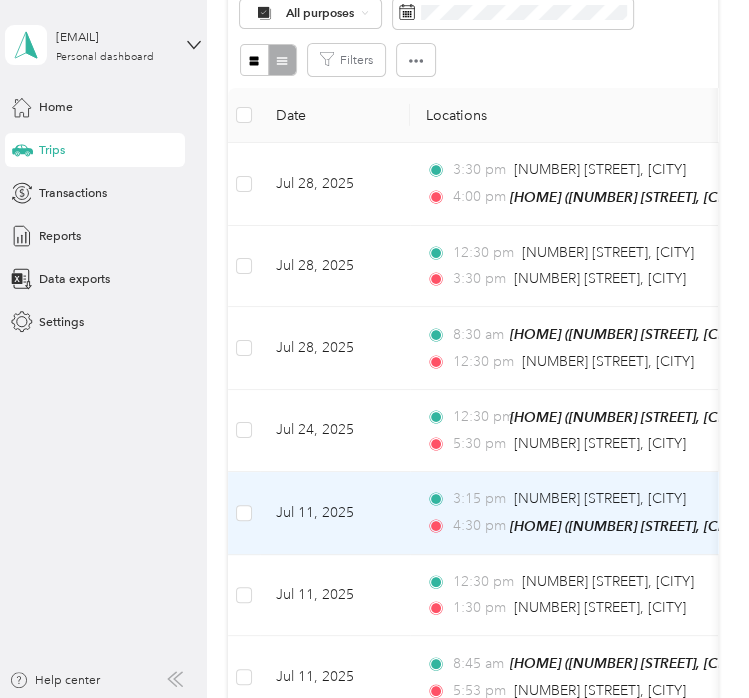 scroll, scrollTop: 0, scrollLeft: 0, axis: both 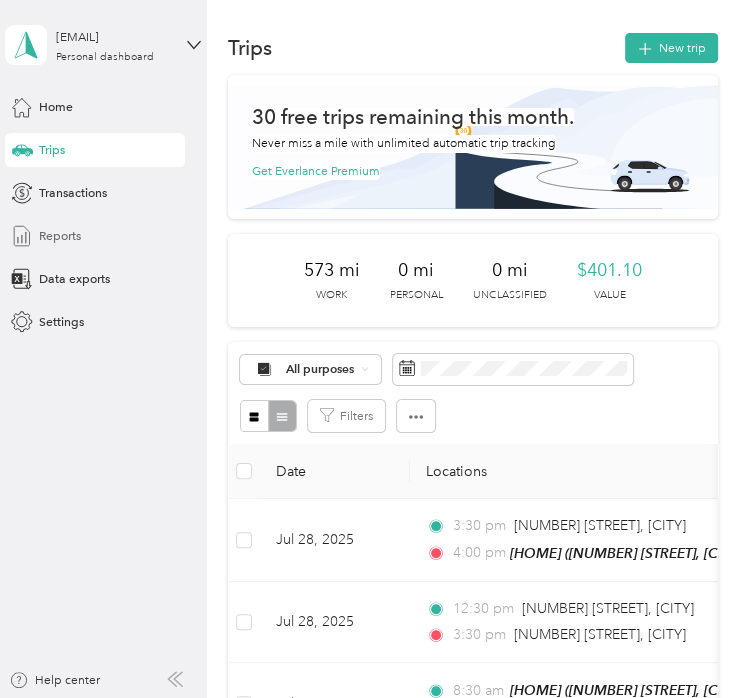 click on "Reports" at bounding box center (60, 236) 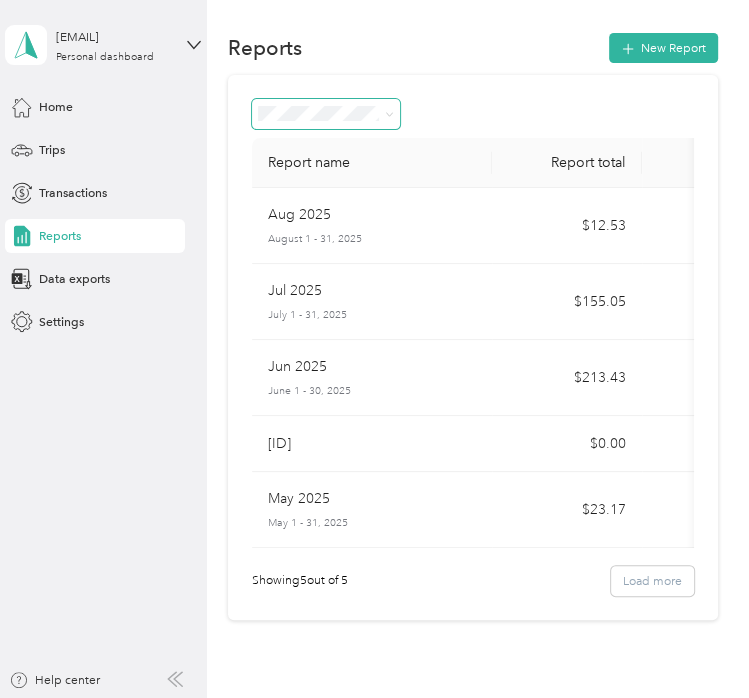 click at bounding box center [326, 114] 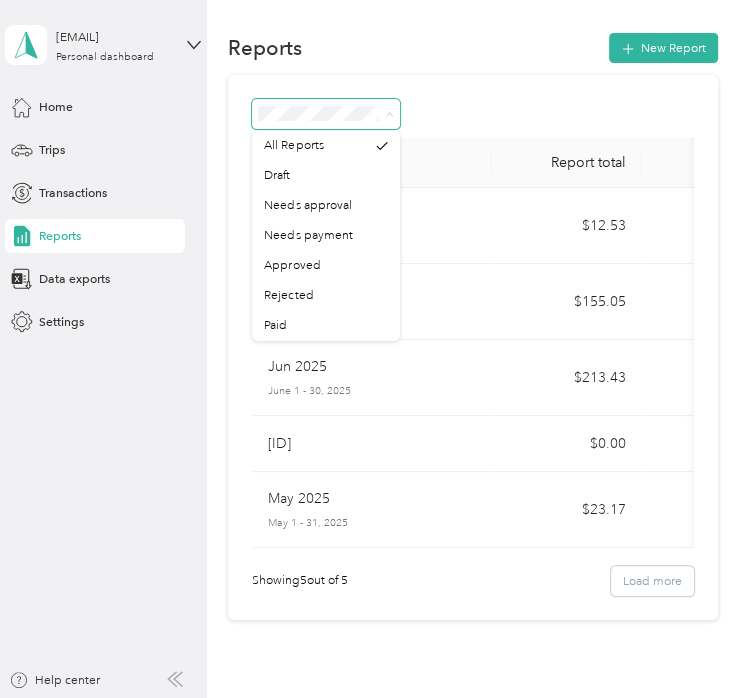 click 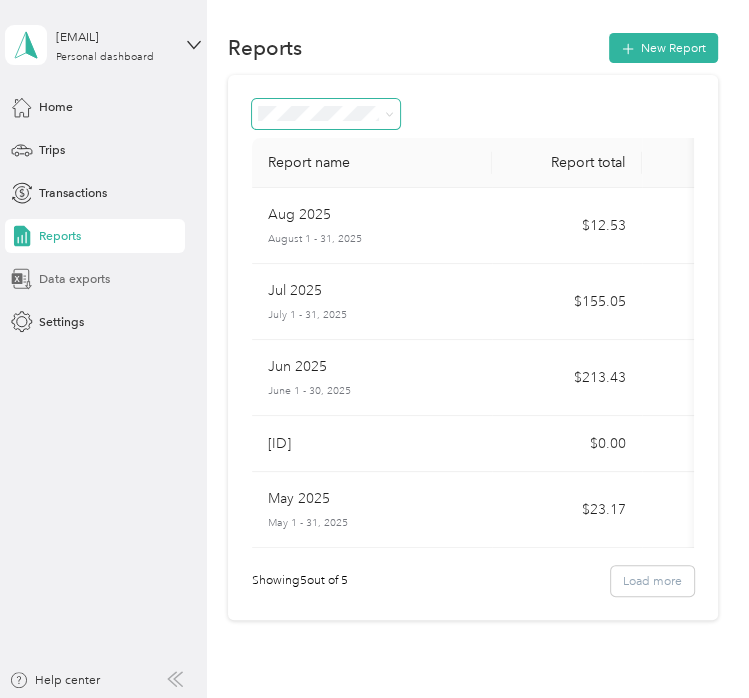 click on "Data exports" at bounding box center [74, 279] 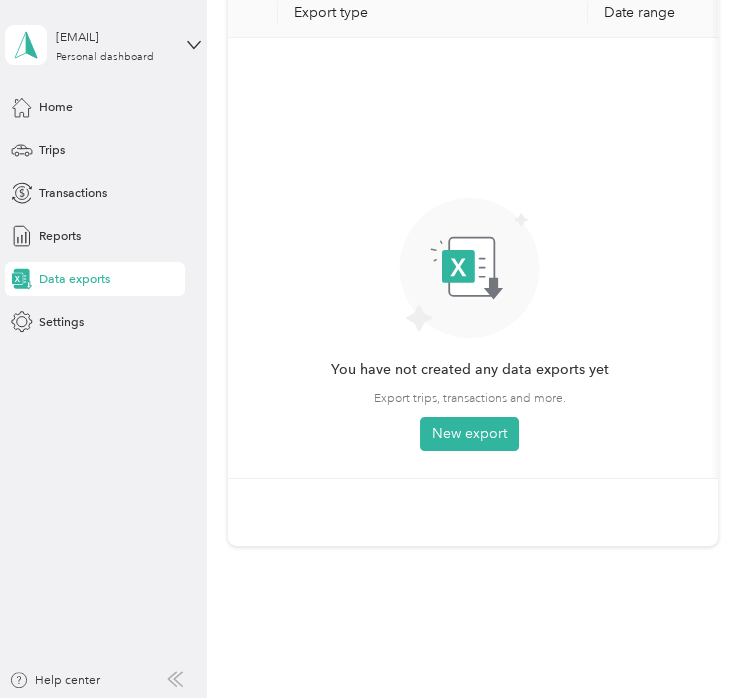 scroll, scrollTop: 122, scrollLeft: 0, axis: vertical 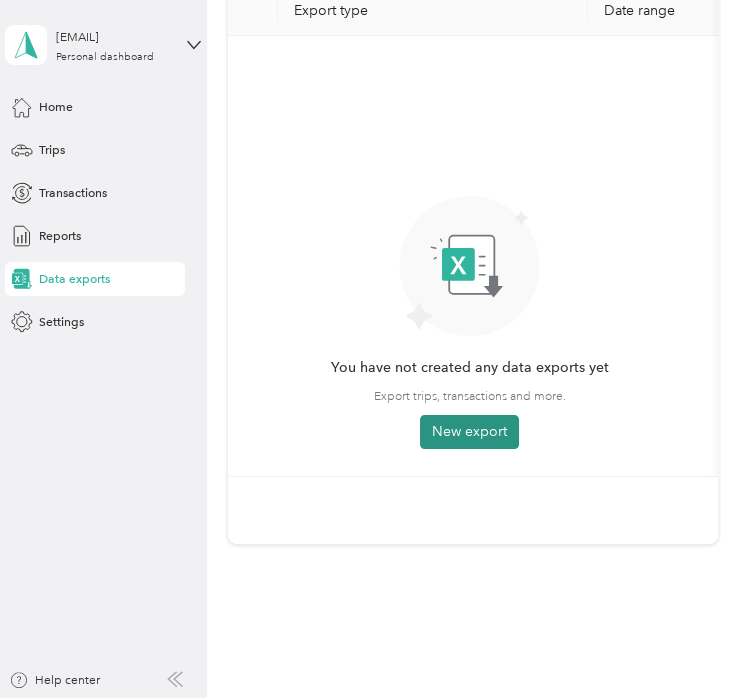 click on "New export" at bounding box center (469, 432) 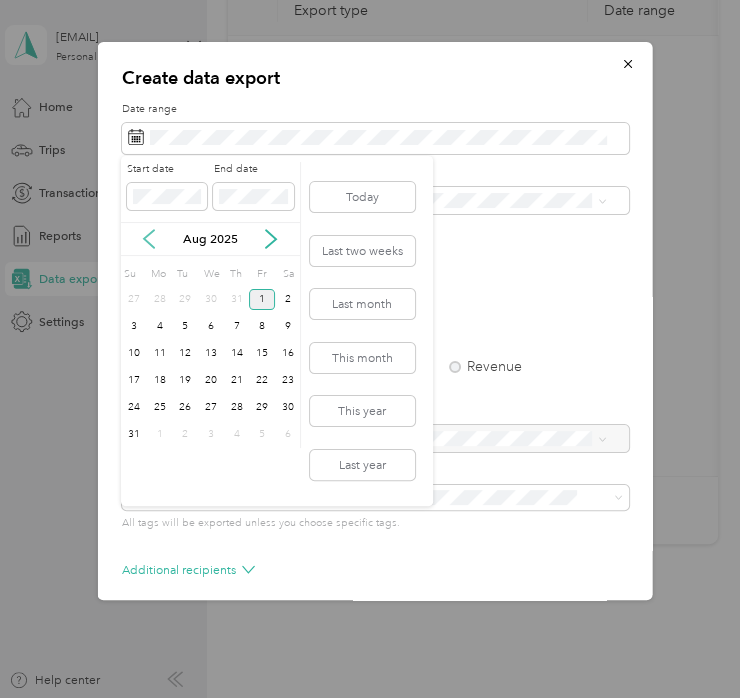 click 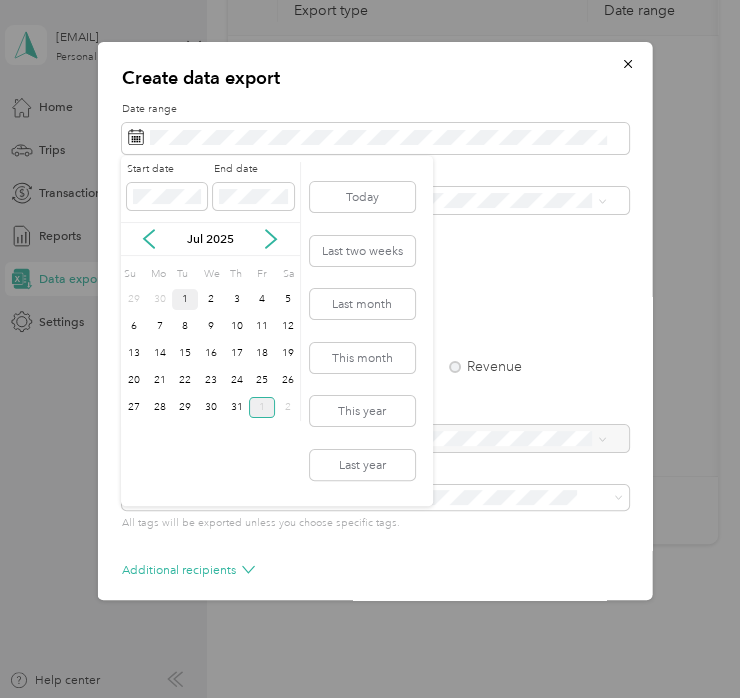 click on "1" at bounding box center [185, 299] 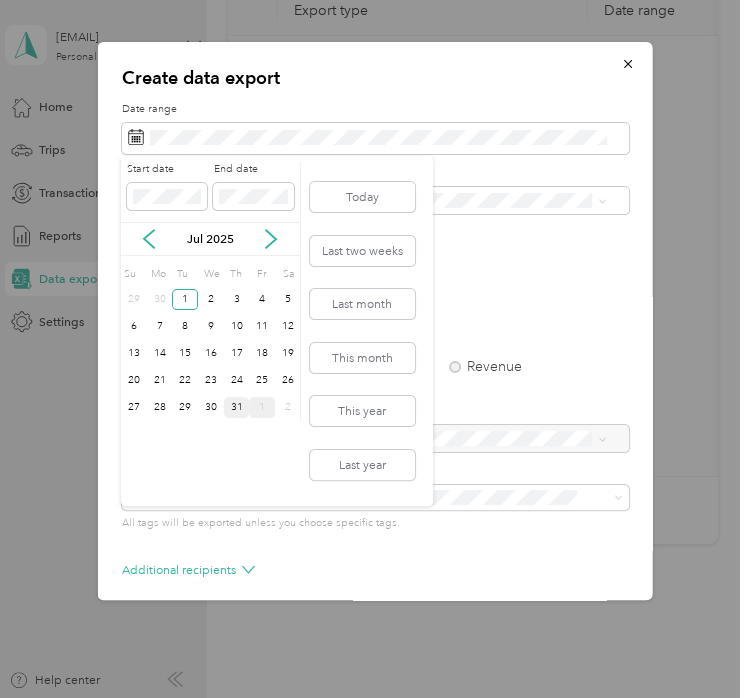 click on "31" at bounding box center (237, 407) 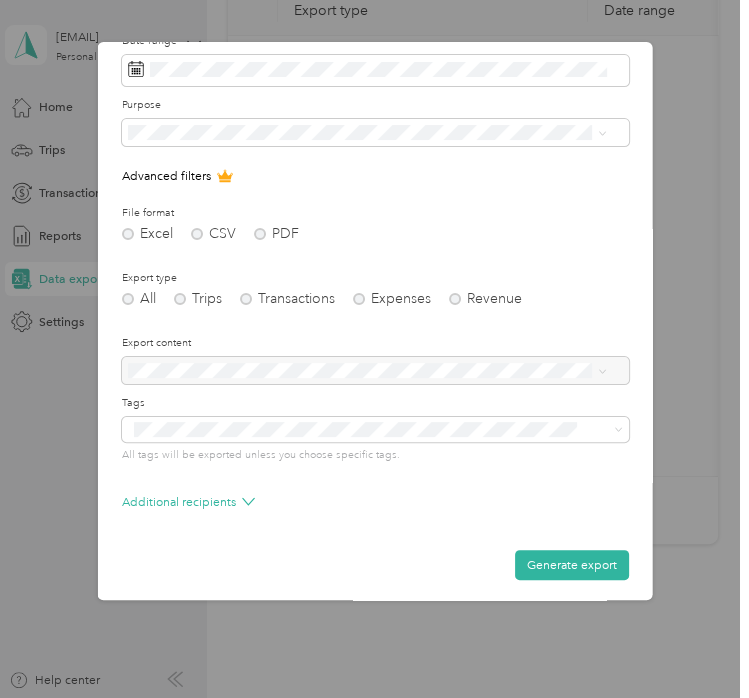 scroll, scrollTop: 70, scrollLeft: 0, axis: vertical 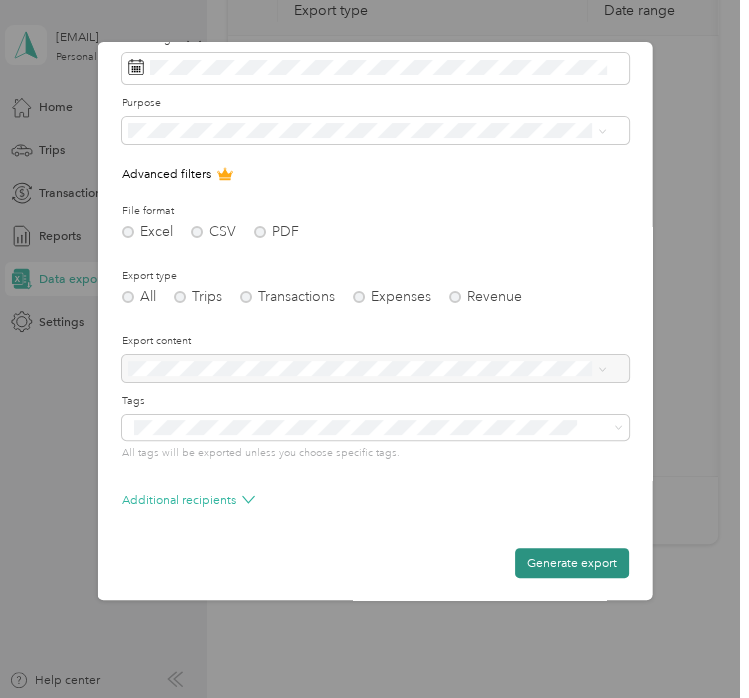 click on "Generate export" at bounding box center [571, 563] 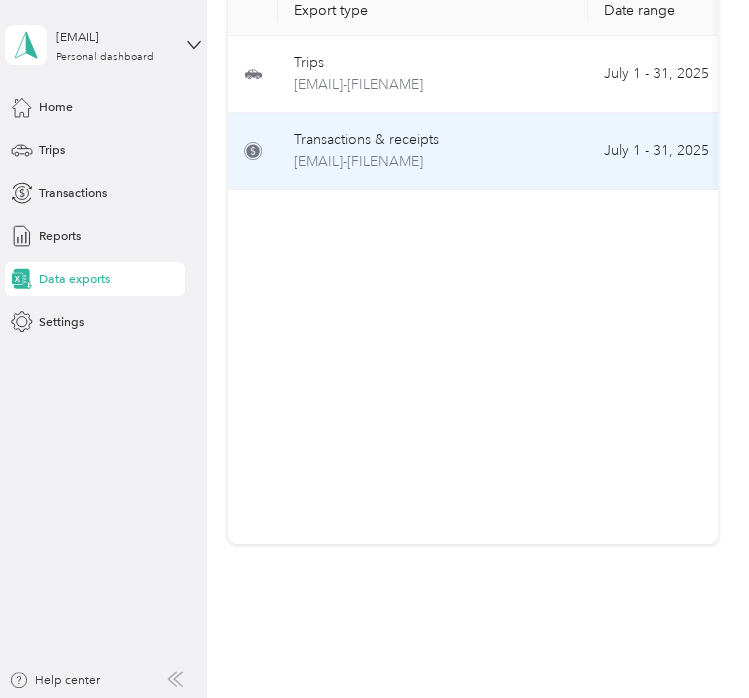 click on "Transactions & receipts" at bounding box center [433, 140] 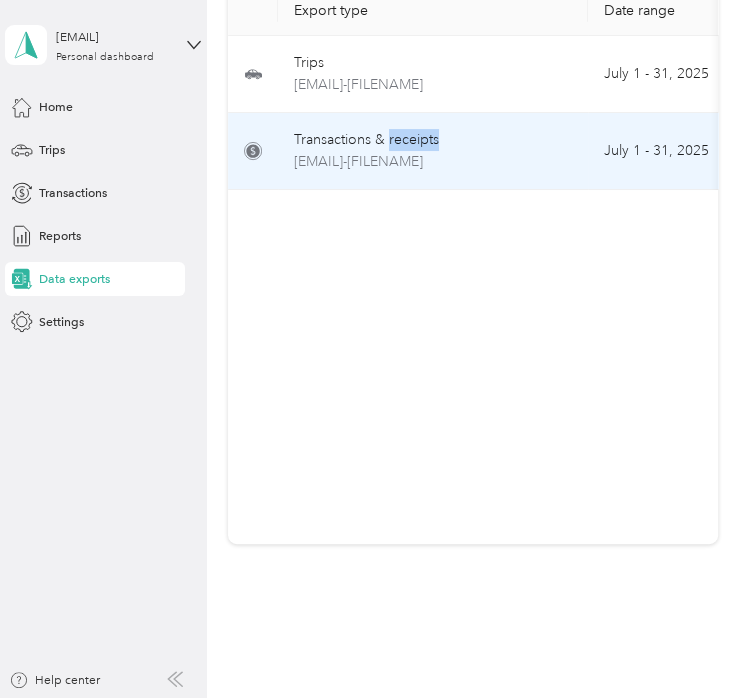 click on "Transactions & receipts" at bounding box center (433, 140) 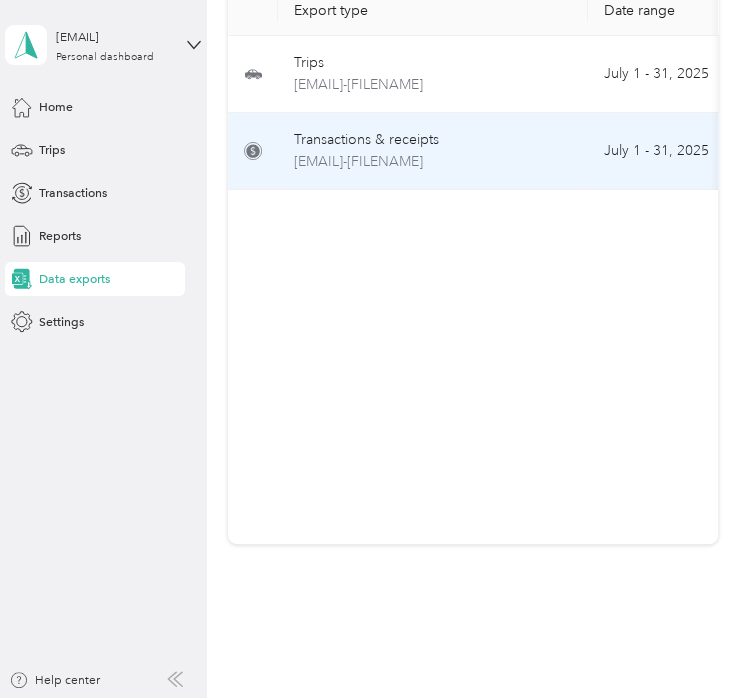 drag, startPoint x: 412, startPoint y: 137, endPoint x: 628, endPoint y: 162, distance: 217.44194 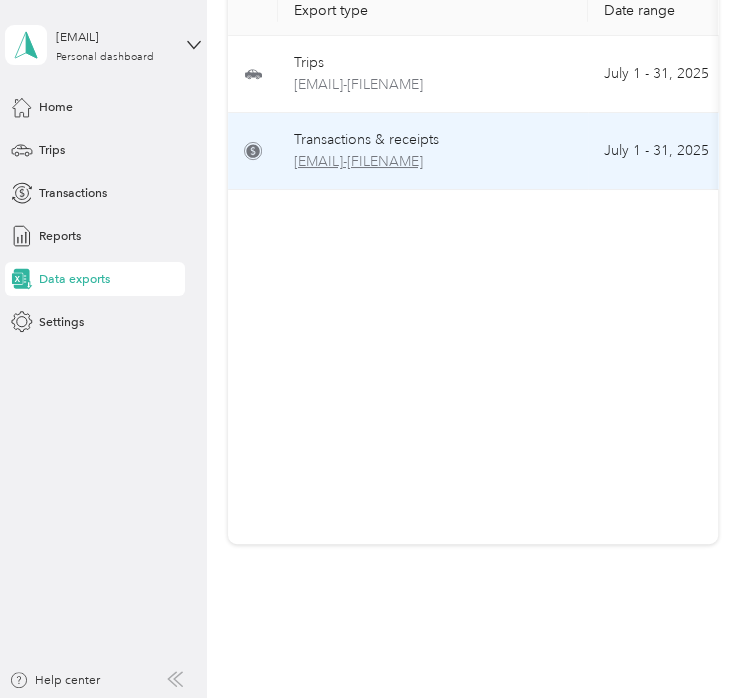 click on "[EMAIL]-[FILENAME]" at bounding box center (433, 162) 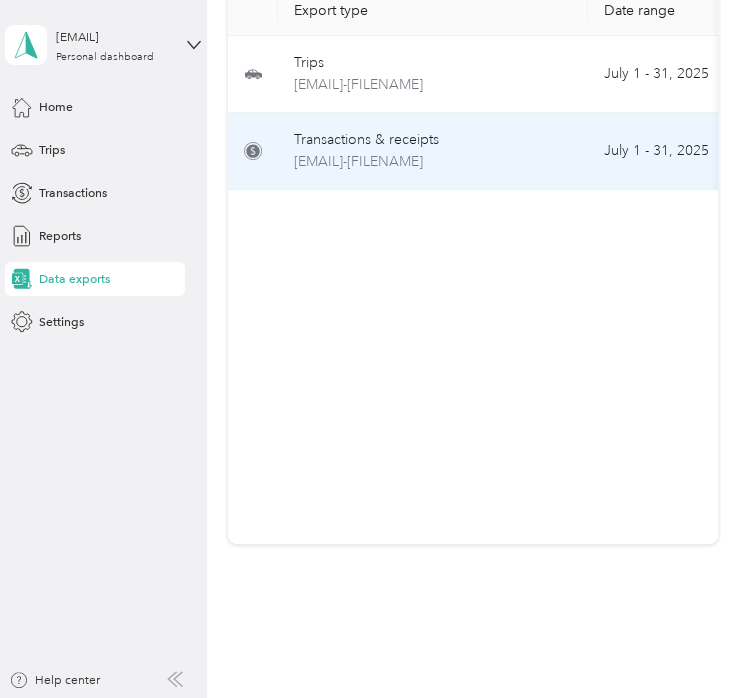 click on "Transactions & receipts" at bounding box center [433, 140] 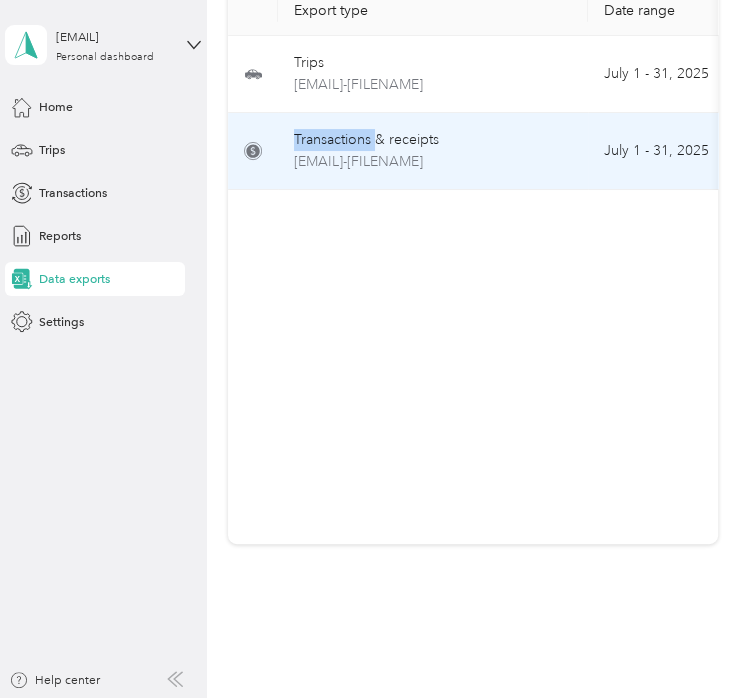 click on "Transactions & receipts" at bounding box center (433, 140) 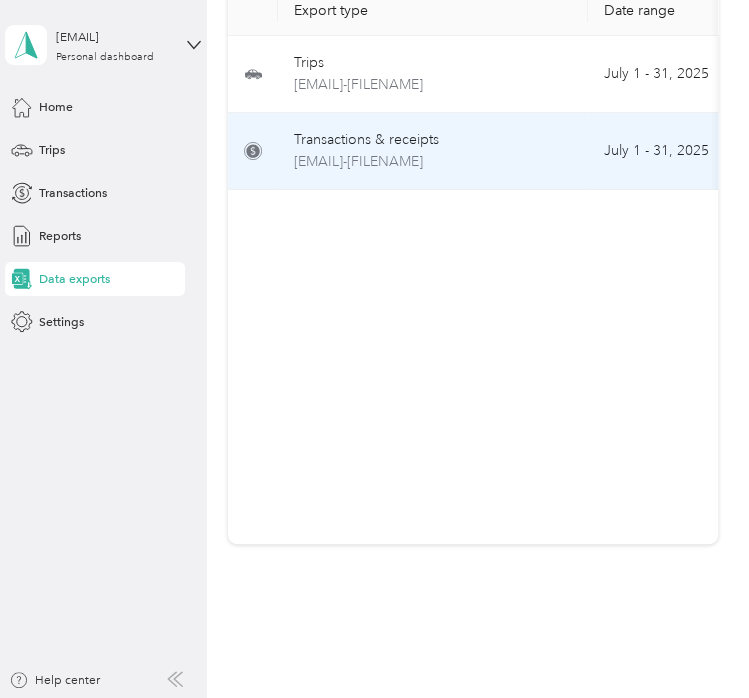 drag, startPoint x: 345, startPoint y: 140, endPoint x: 247, endPoint y: 149, distance: 98.4124 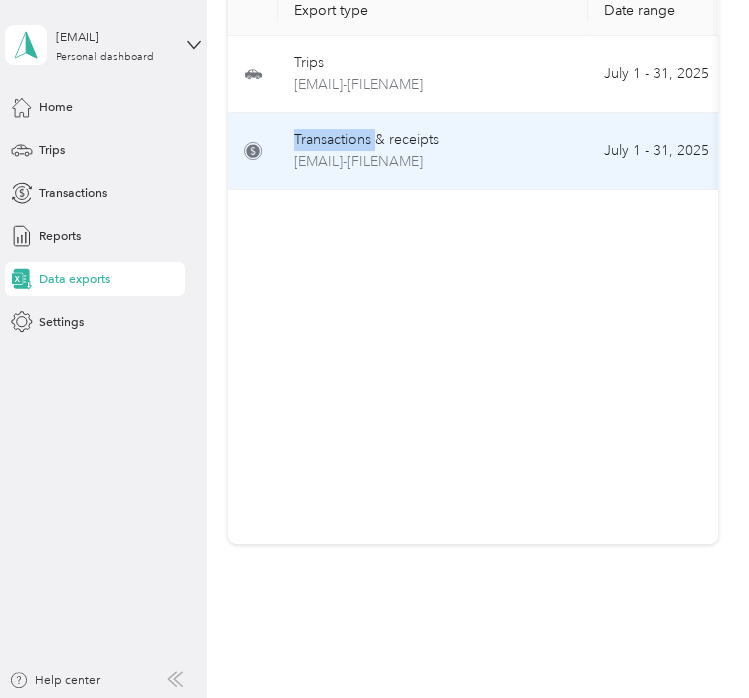 click 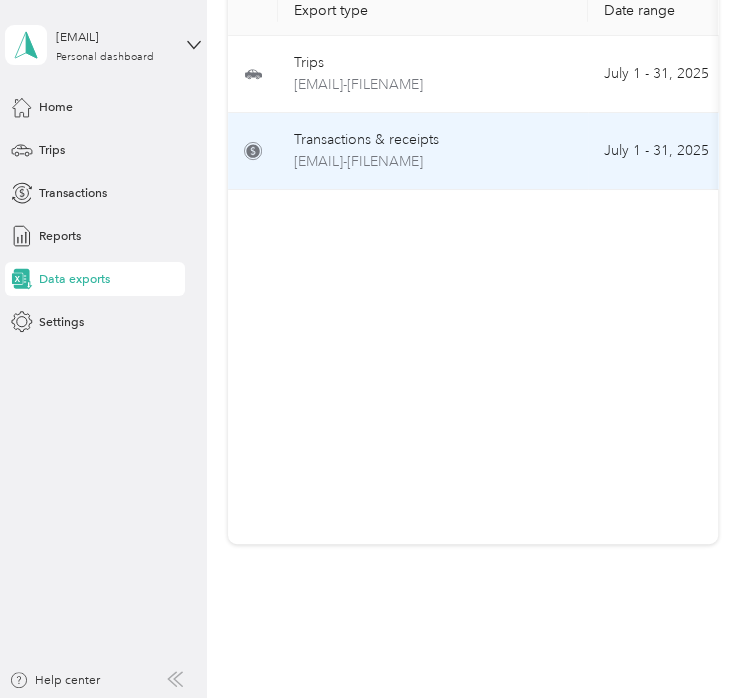click on "July 1 - 31, 2025" at bounding box center [688, 151] 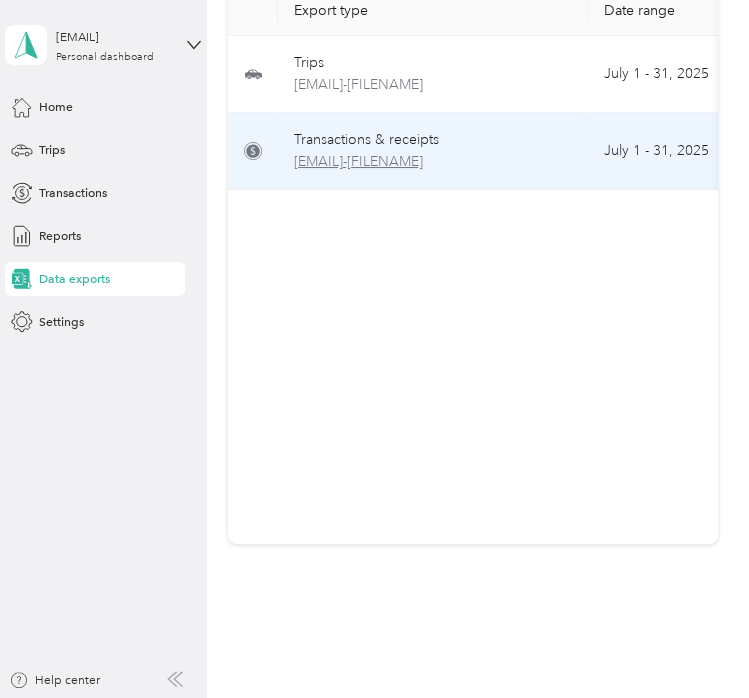 click on "[EMAIL]-[FILENAME]" at bounding box center [433, 162] 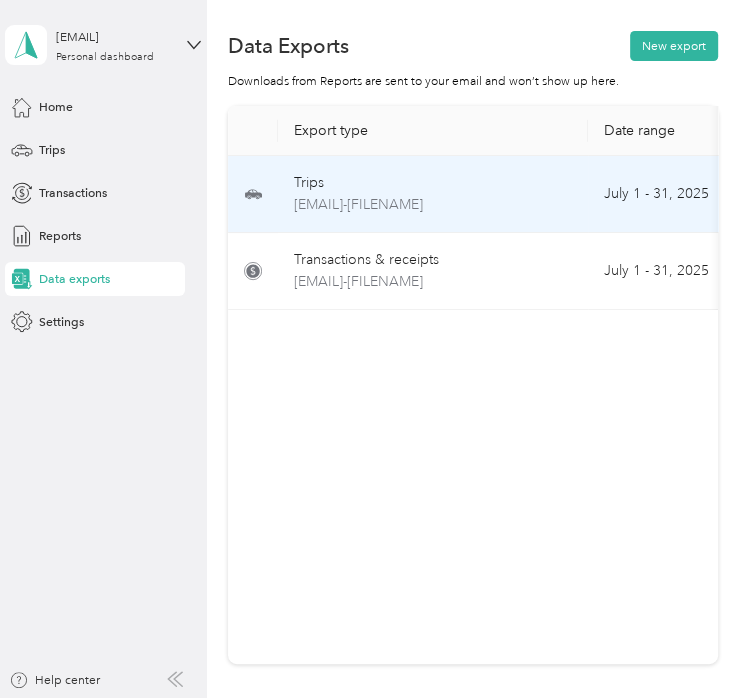 scroll, scrollTop: 0, scrollLeft: 0, axis: both 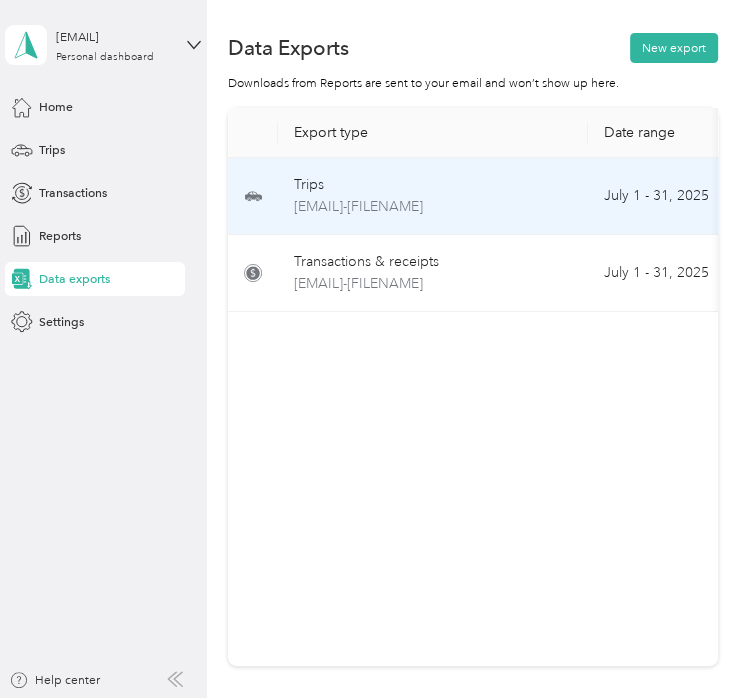 click on "Trips" at bounding box center [433, 185] 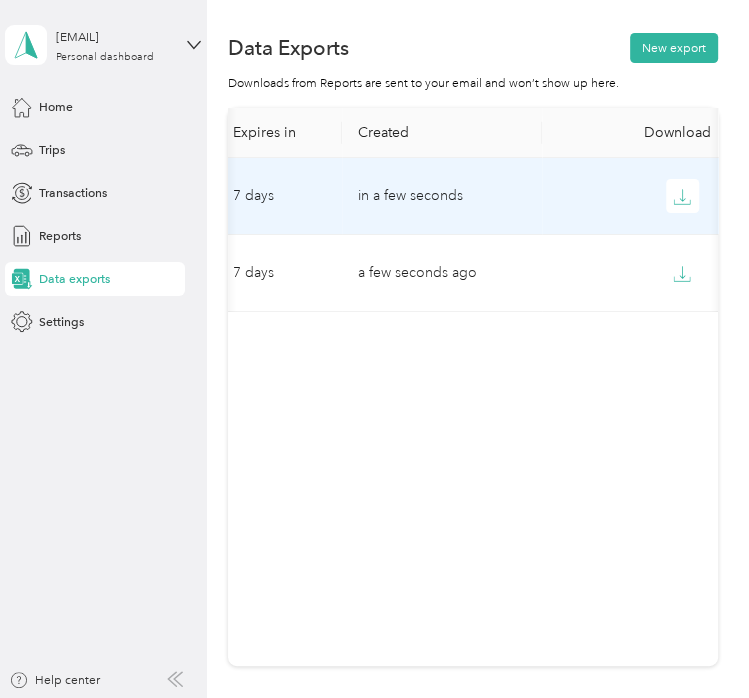 scroll, scrollTop: 0, scrollLeft: 600, axis: horizontal 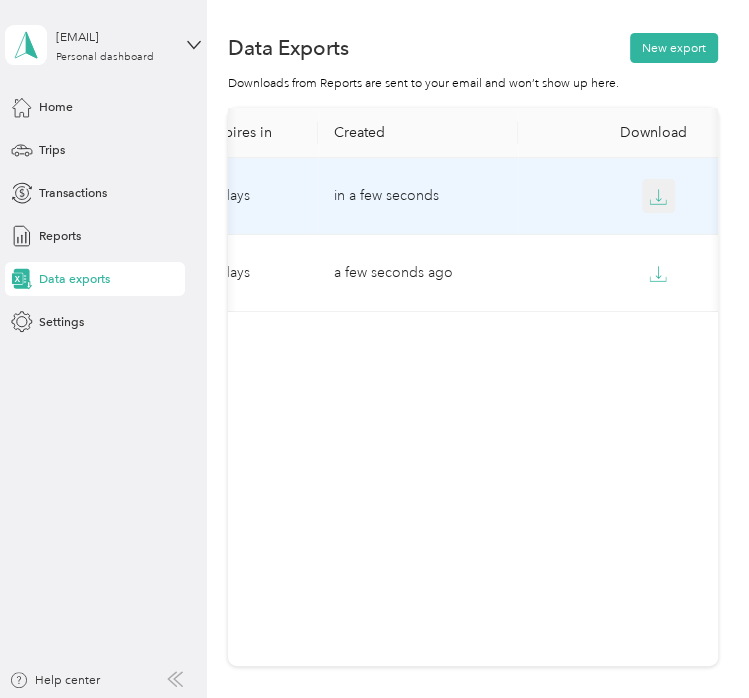 click 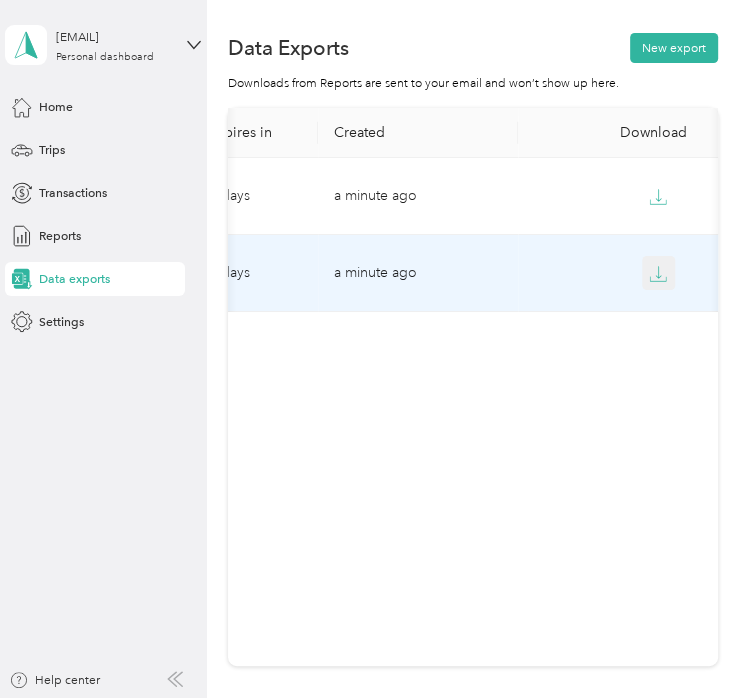click 